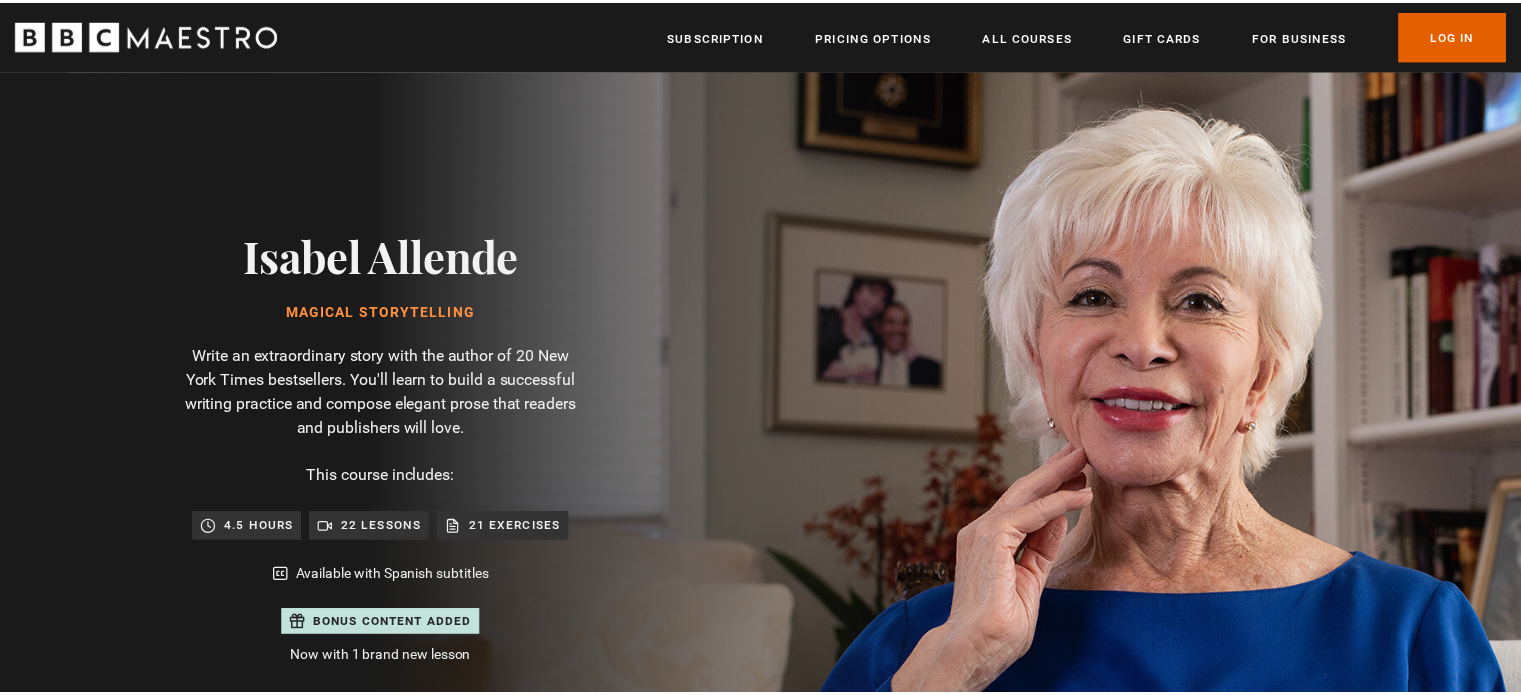 scroll, scrollTop: 0, scrollLeft: 0, axis: both 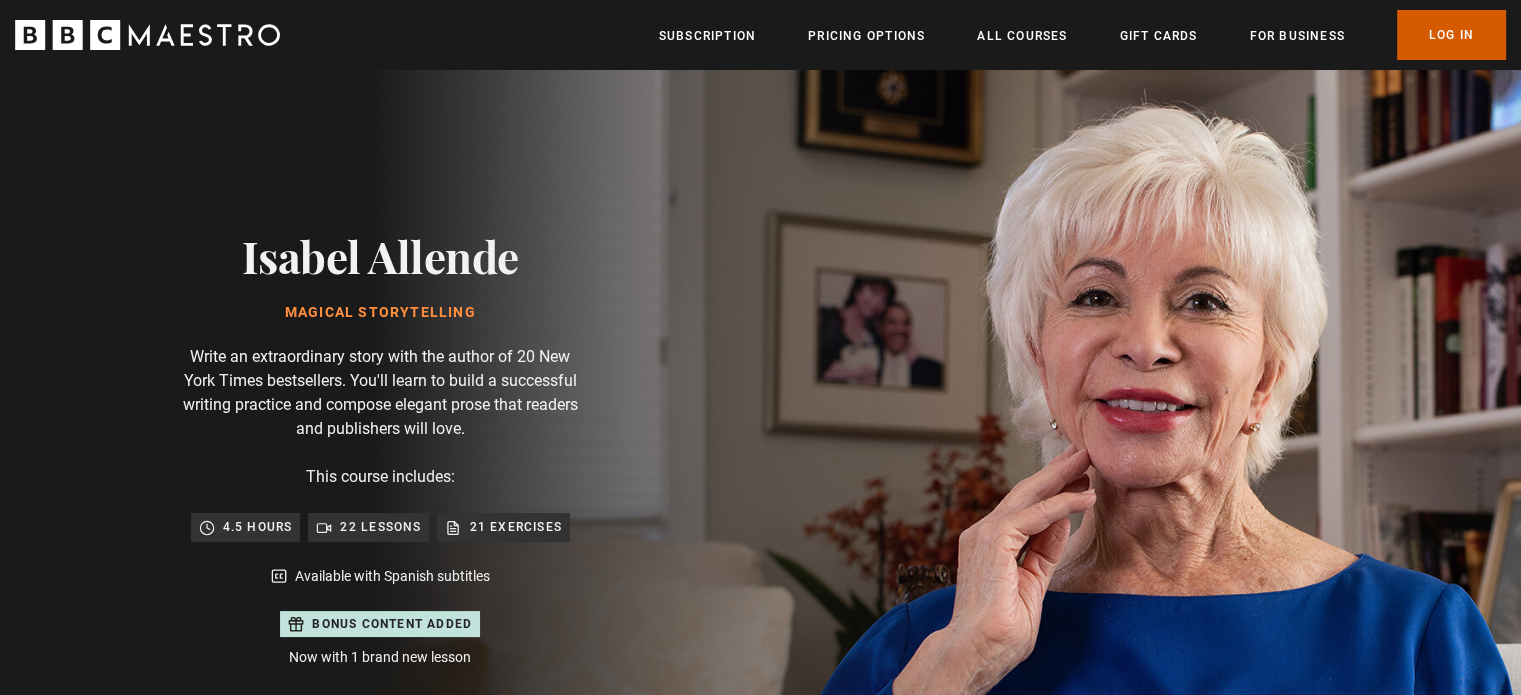 click on "Log In" at bounding box center (1451, 35) 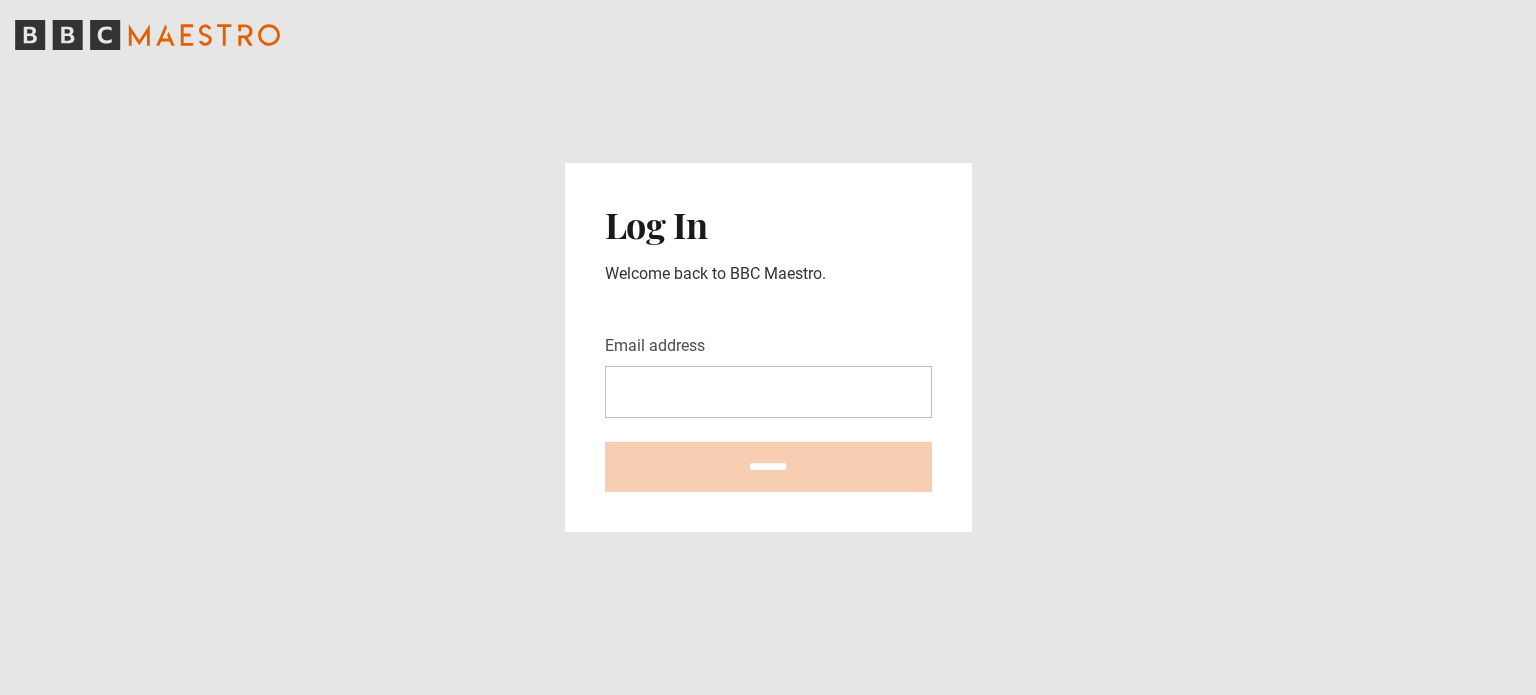 scroll, scrollTop: 0, scrollLeft: 0, axis: both 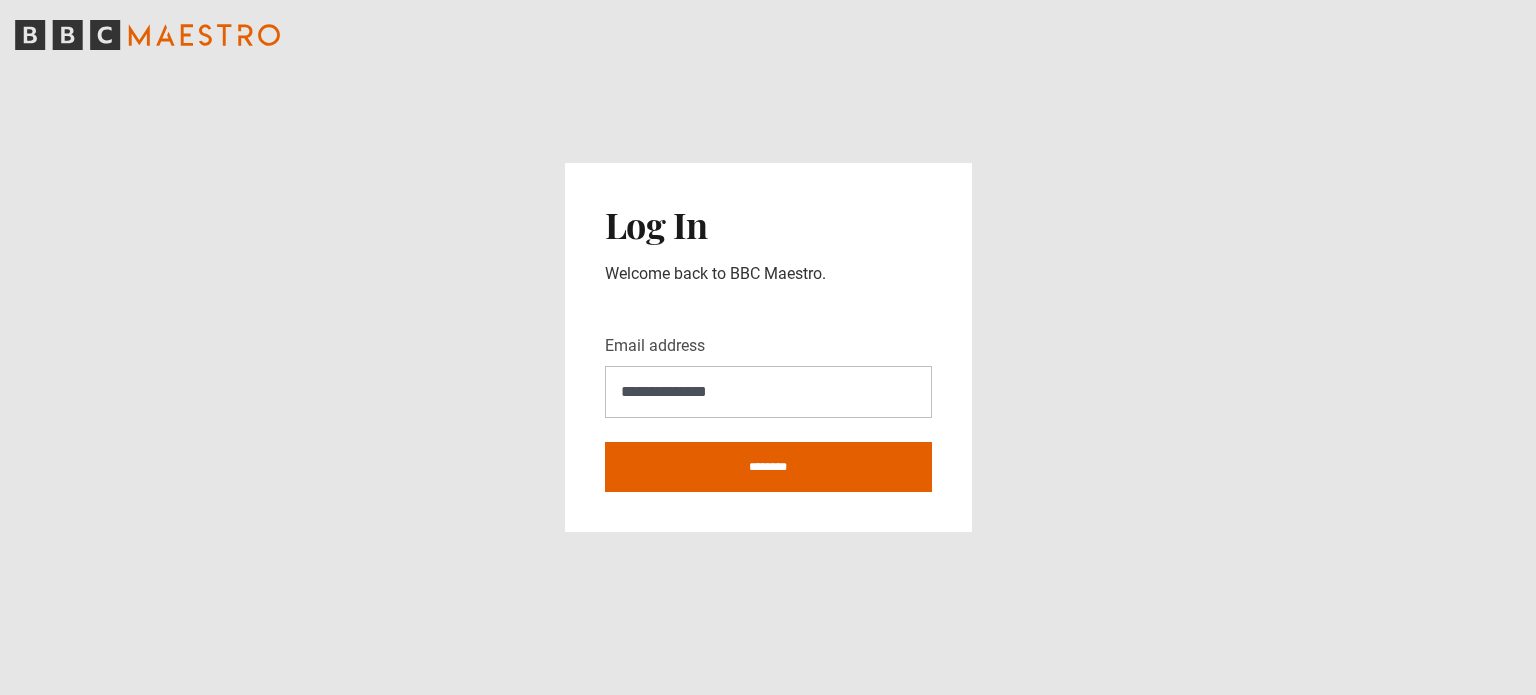 type on "**********" 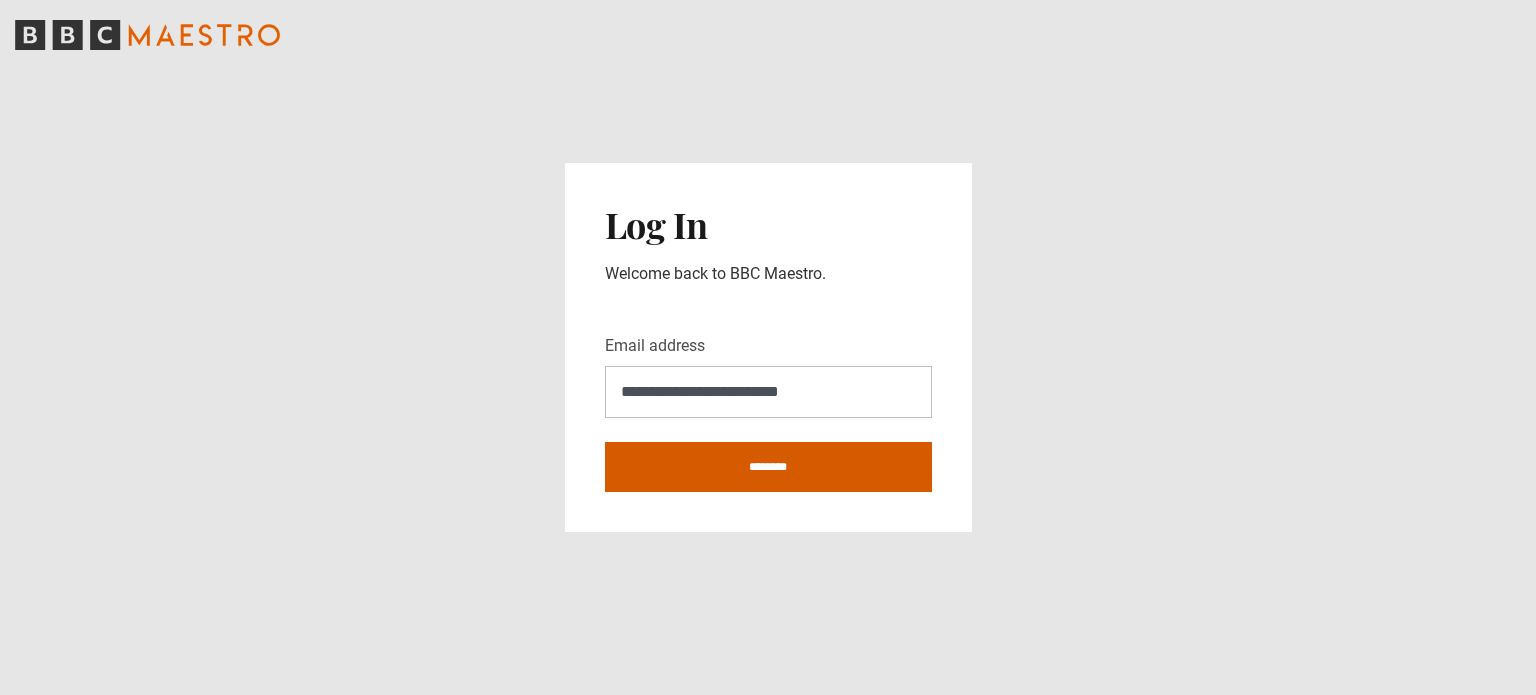 click on "********" at bounding box center [768, 467] 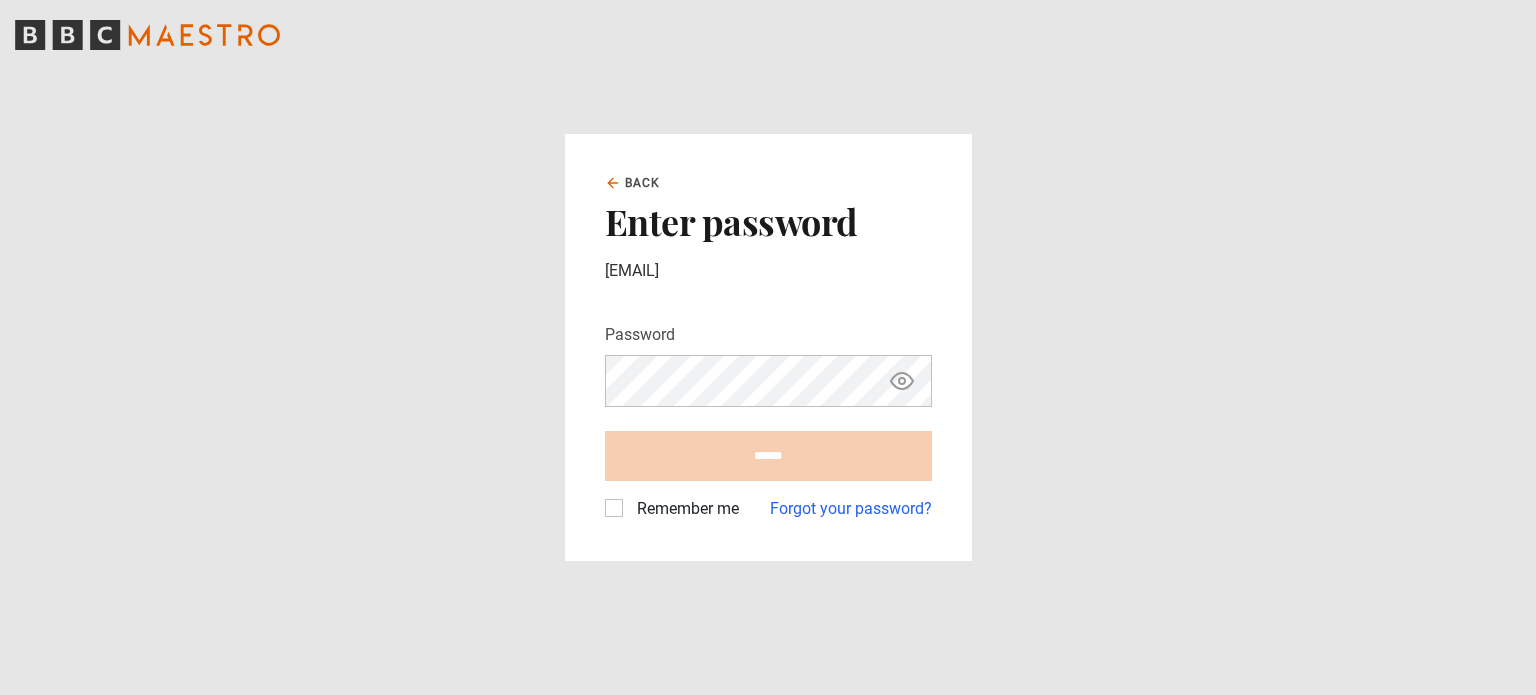 scroll, scrollTop: 0, scrollLeft: 0, axis: both 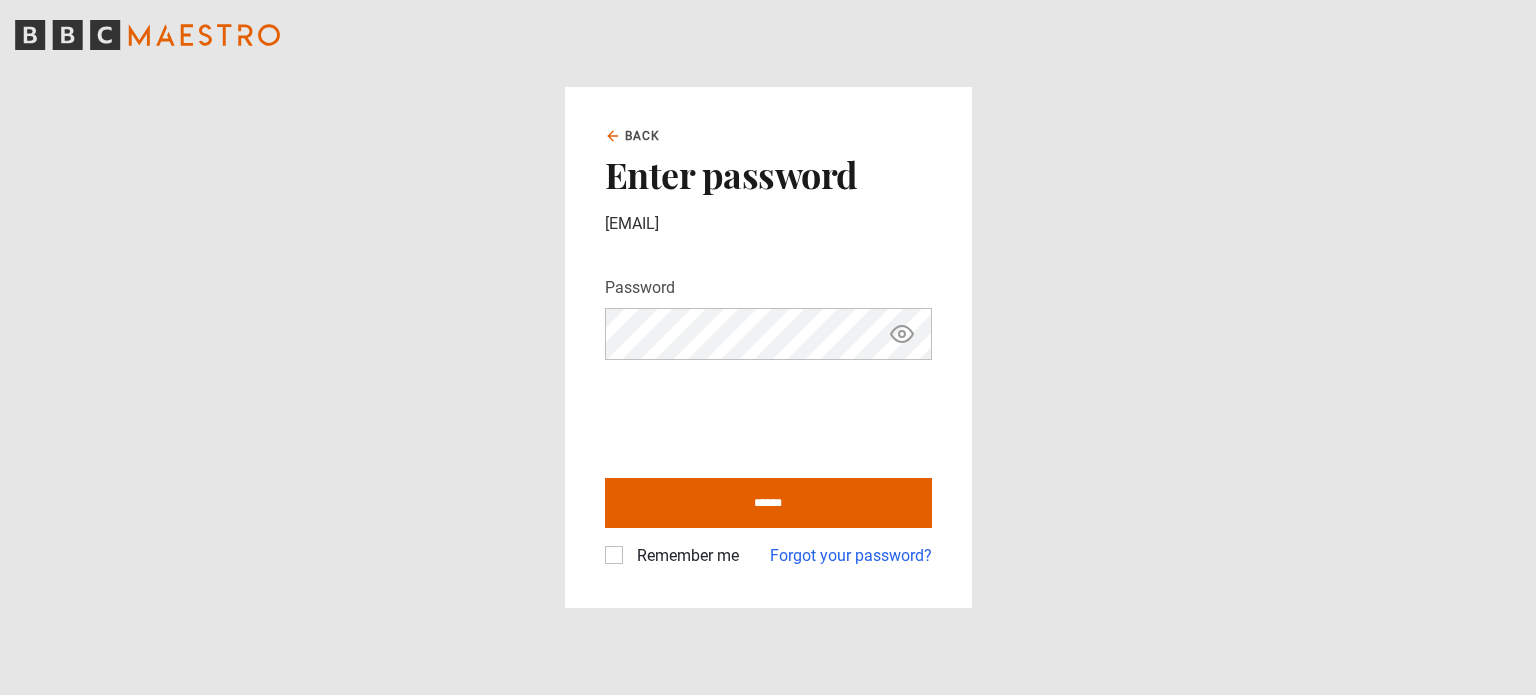 click 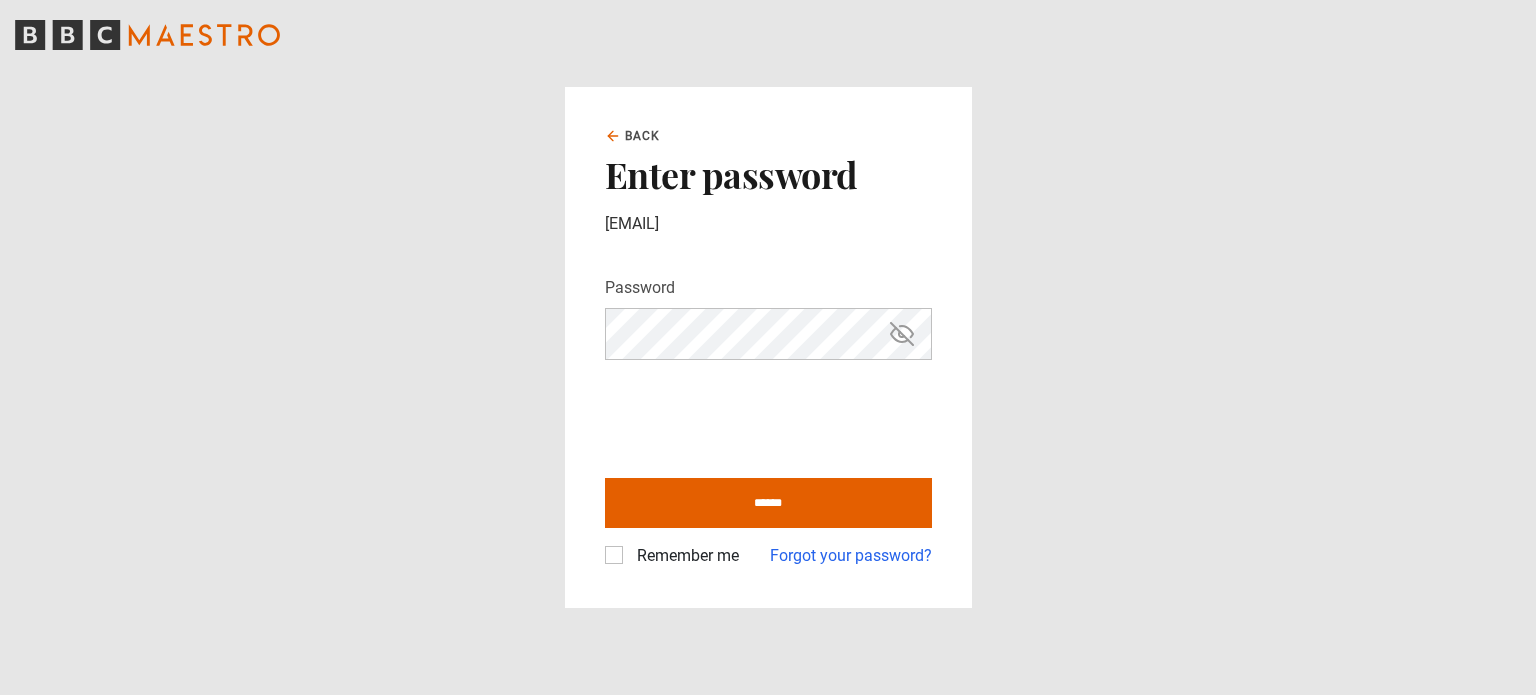 click on "Remember me" at bounding box center [684, 556] 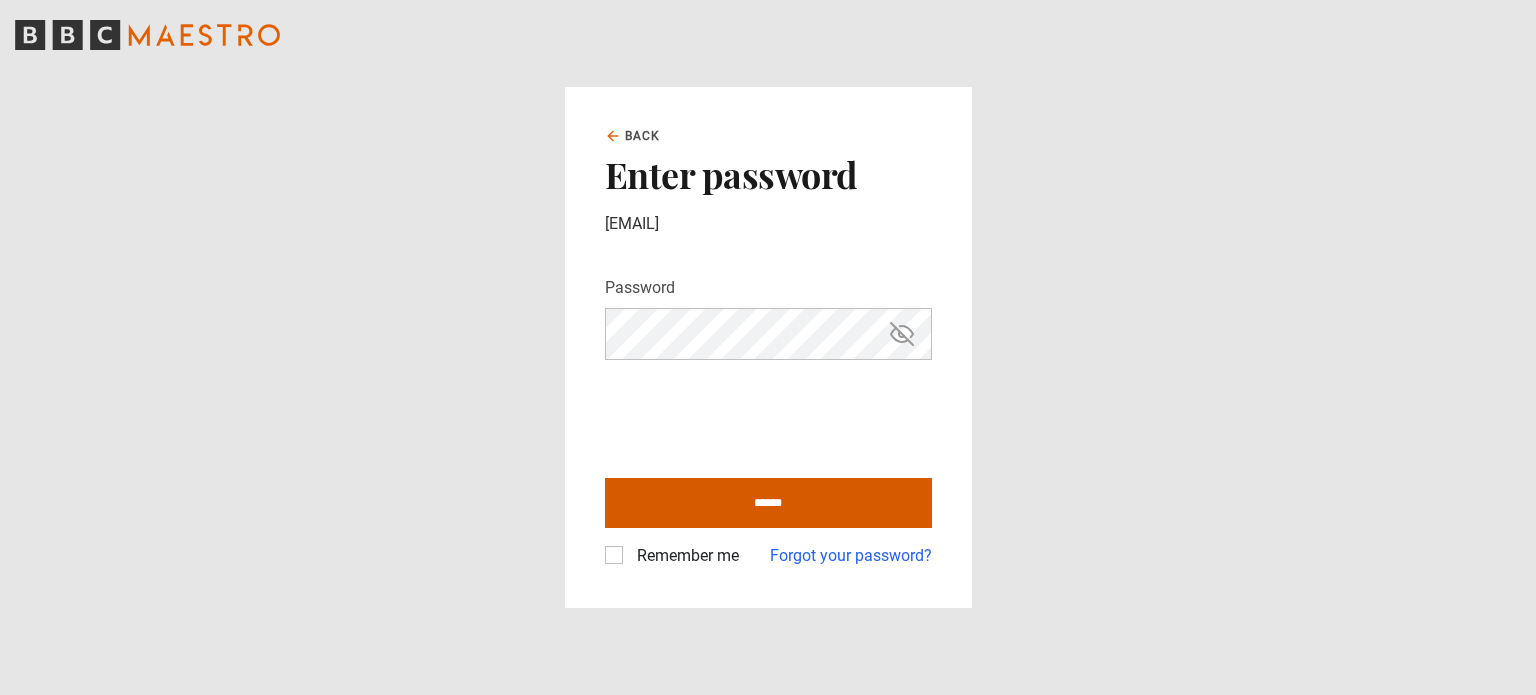 click on "******" at bounding box center (768, 503) 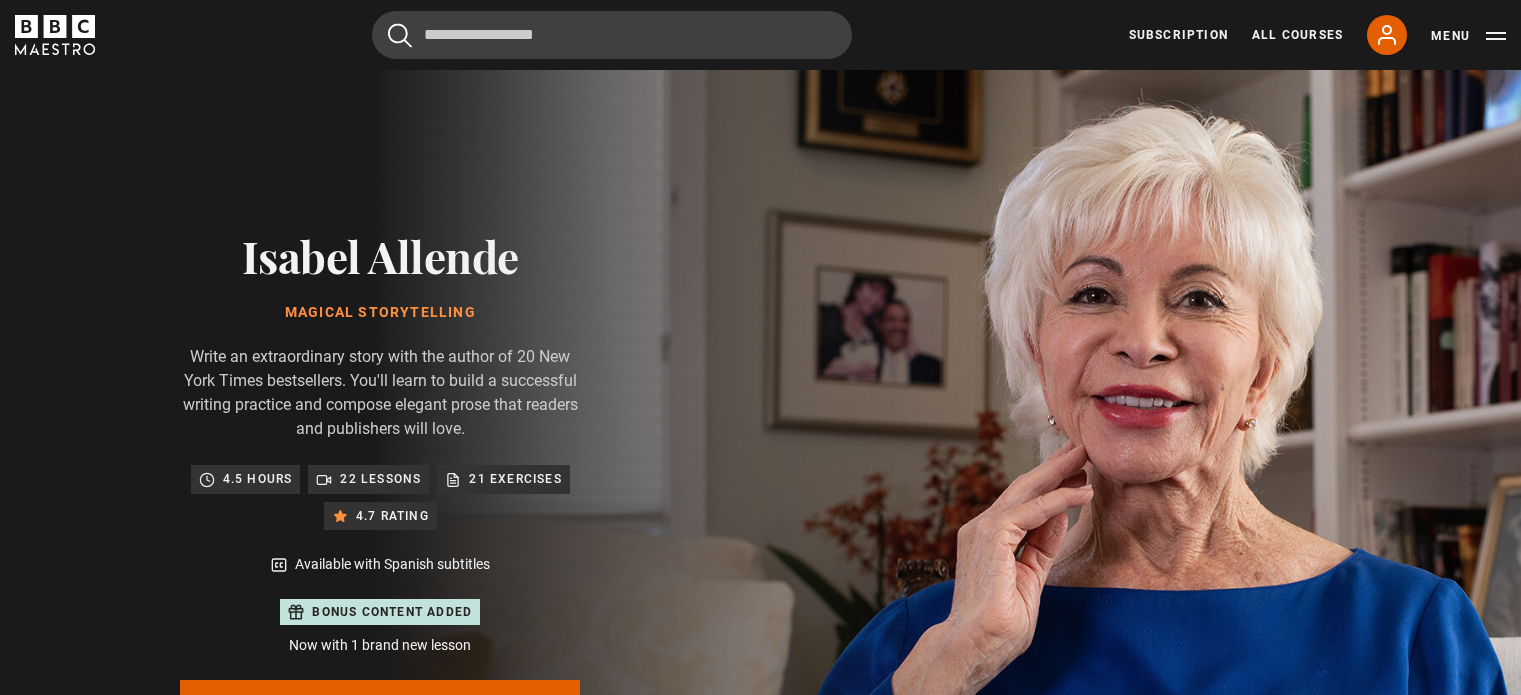 scroll, scrollTop: 977, scrollLeft: 0, axis: vertical 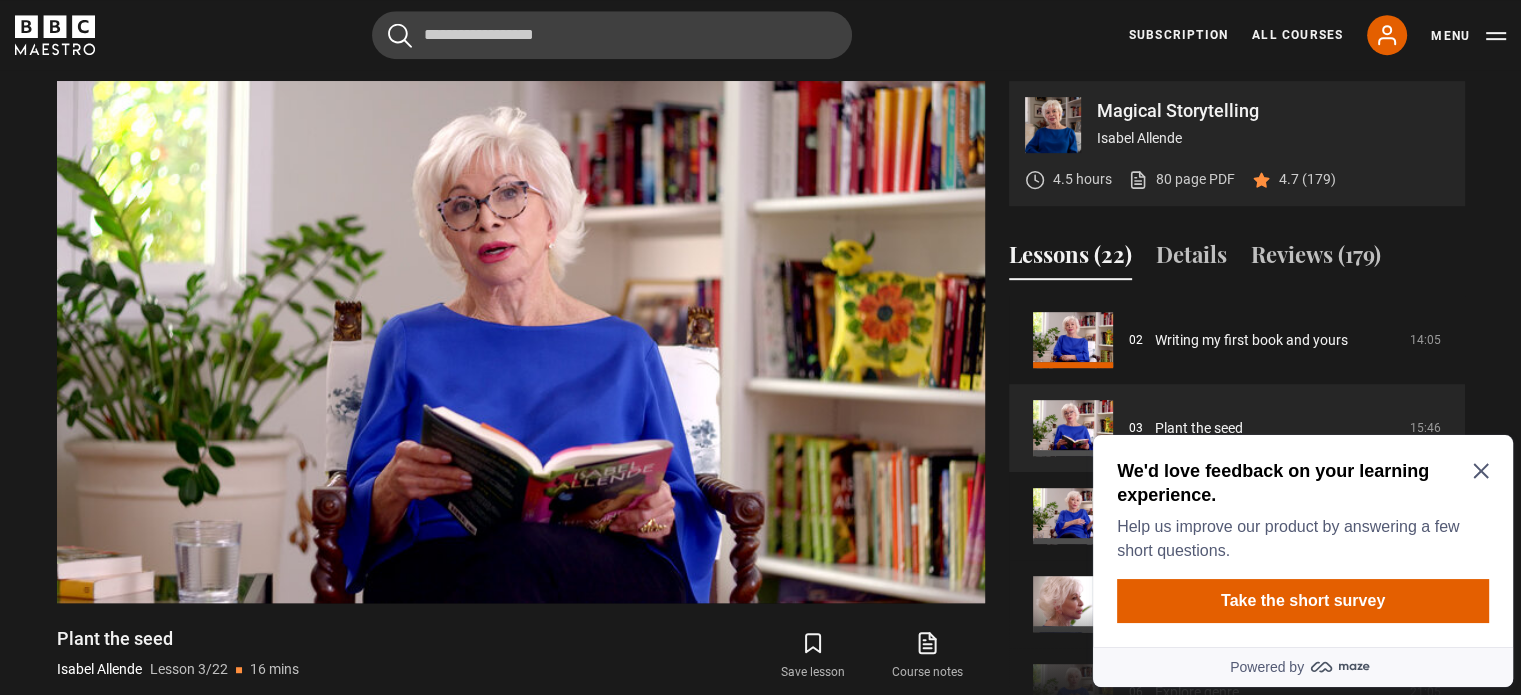 click 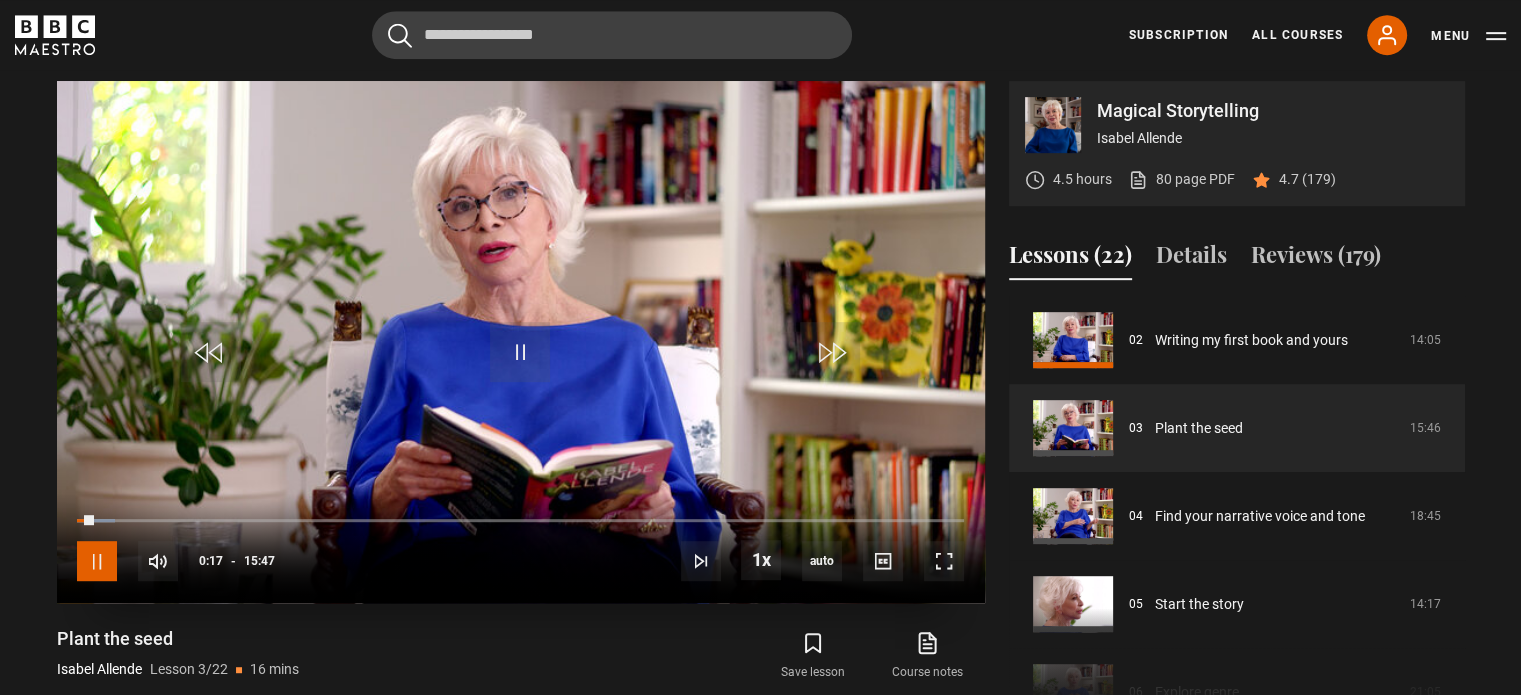 click at bounding box center [97, 561] 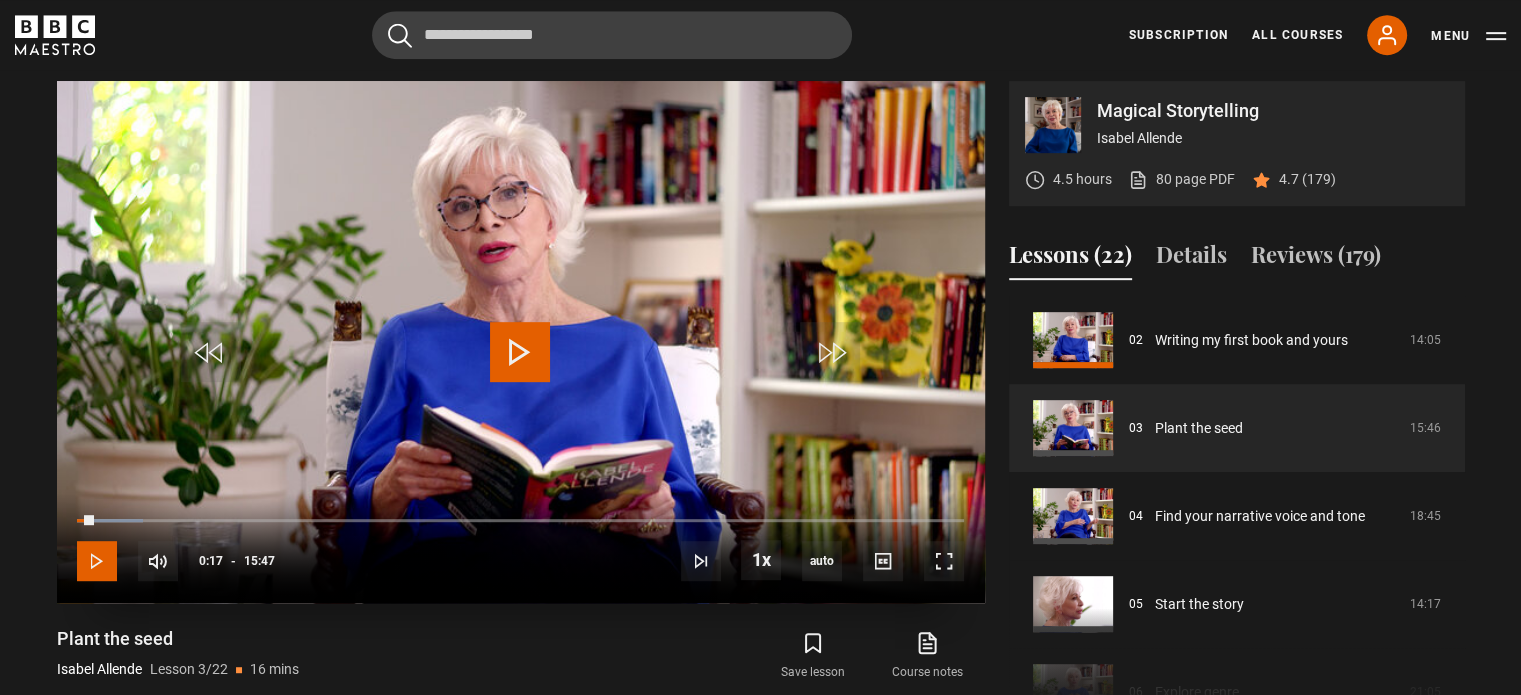 click at bounding box center (97, 561) 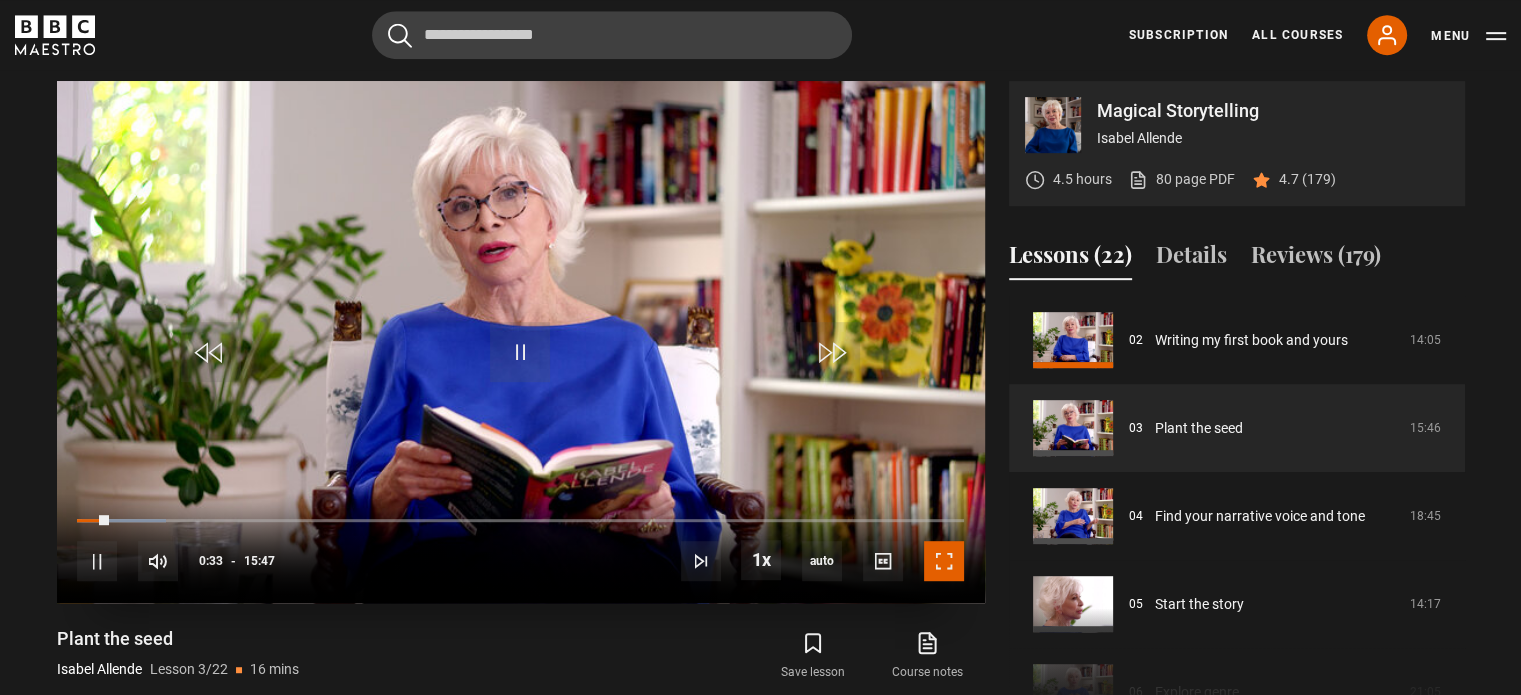 click at bounding box center (944, 561) 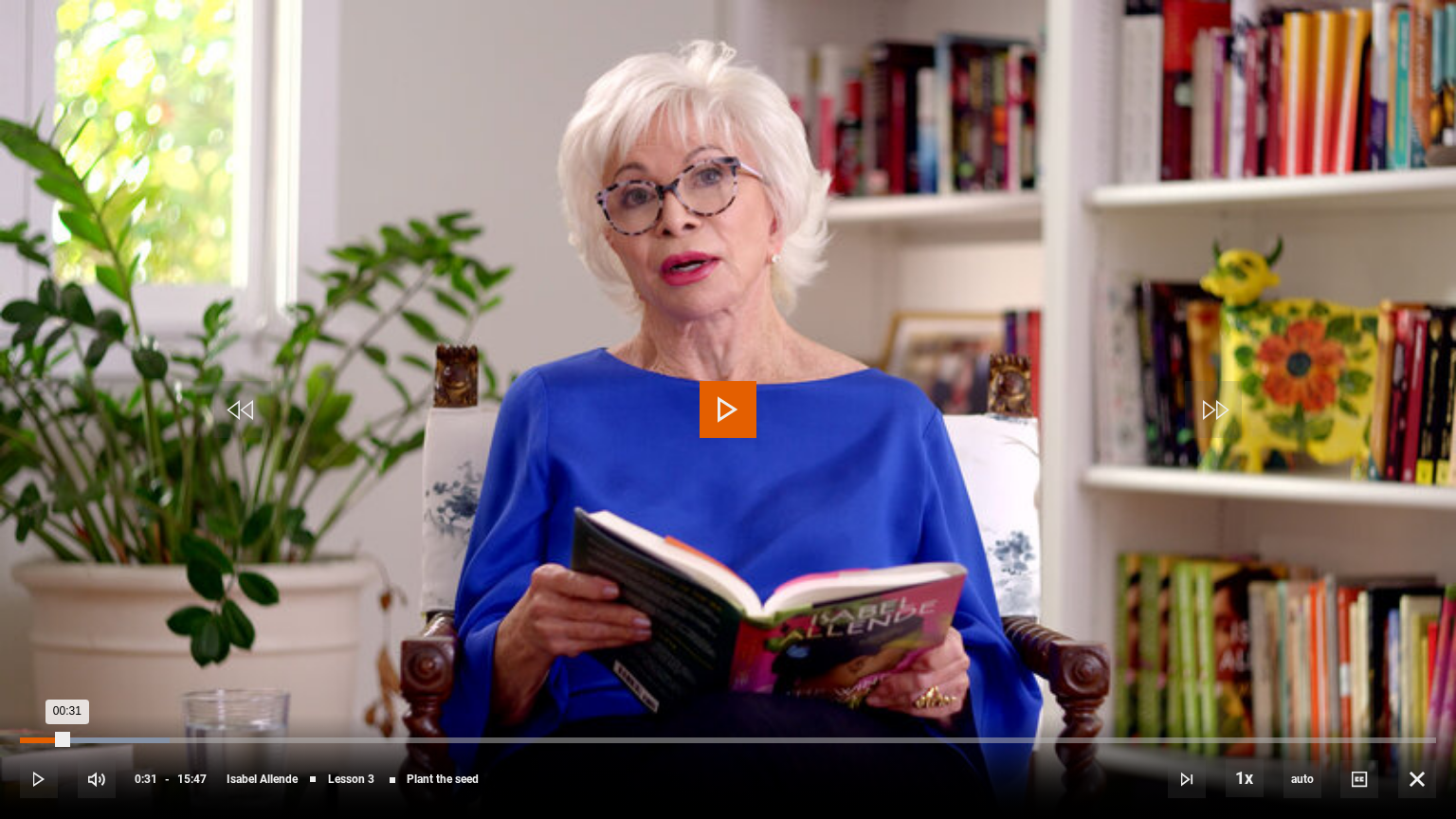 click on "00:31" at bounding box center [44, 740] 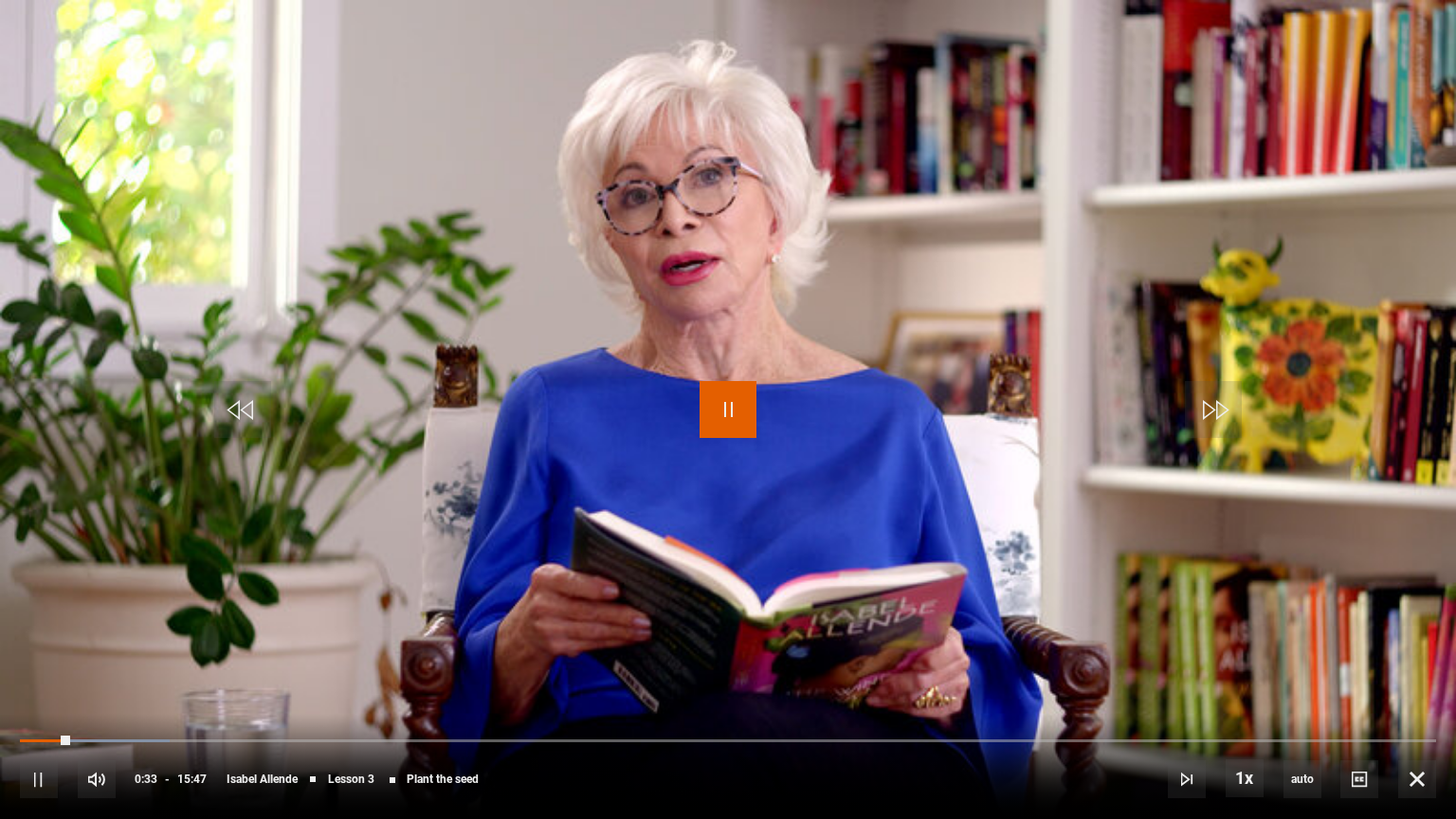 click at bounding box center [728, 410] 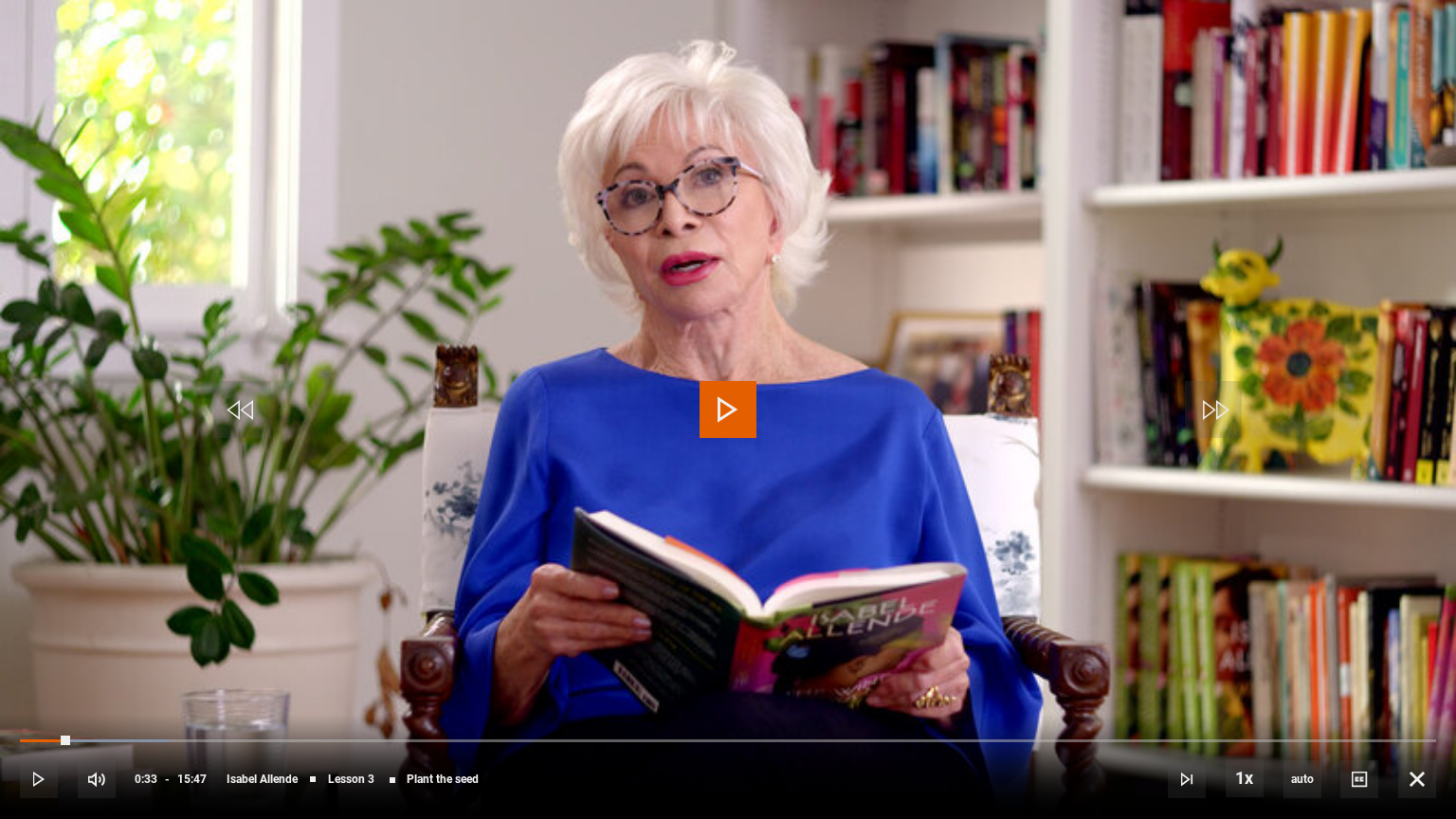 click at bounding box center (728, 410) 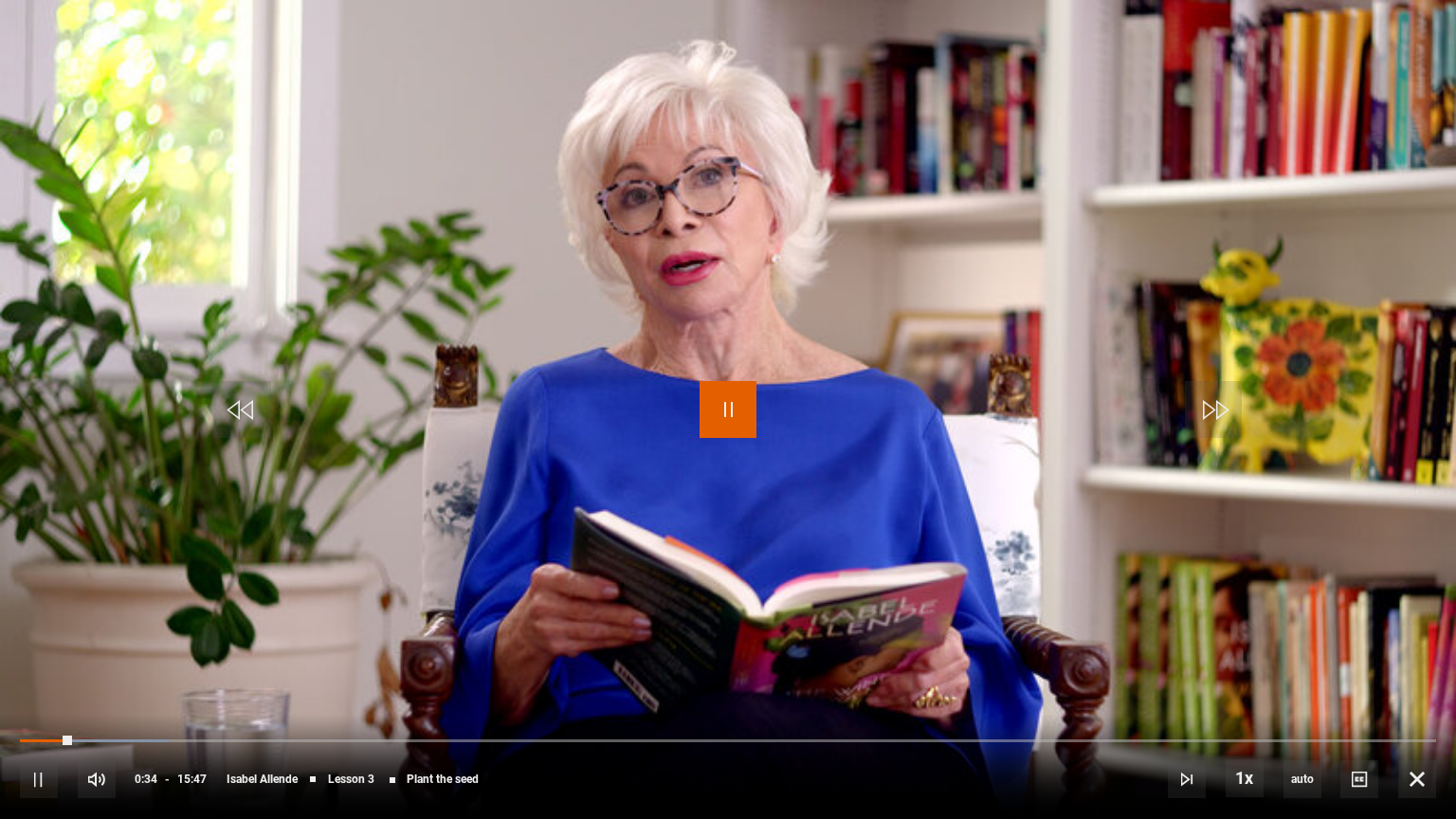 click at bounding box center (728, 410) 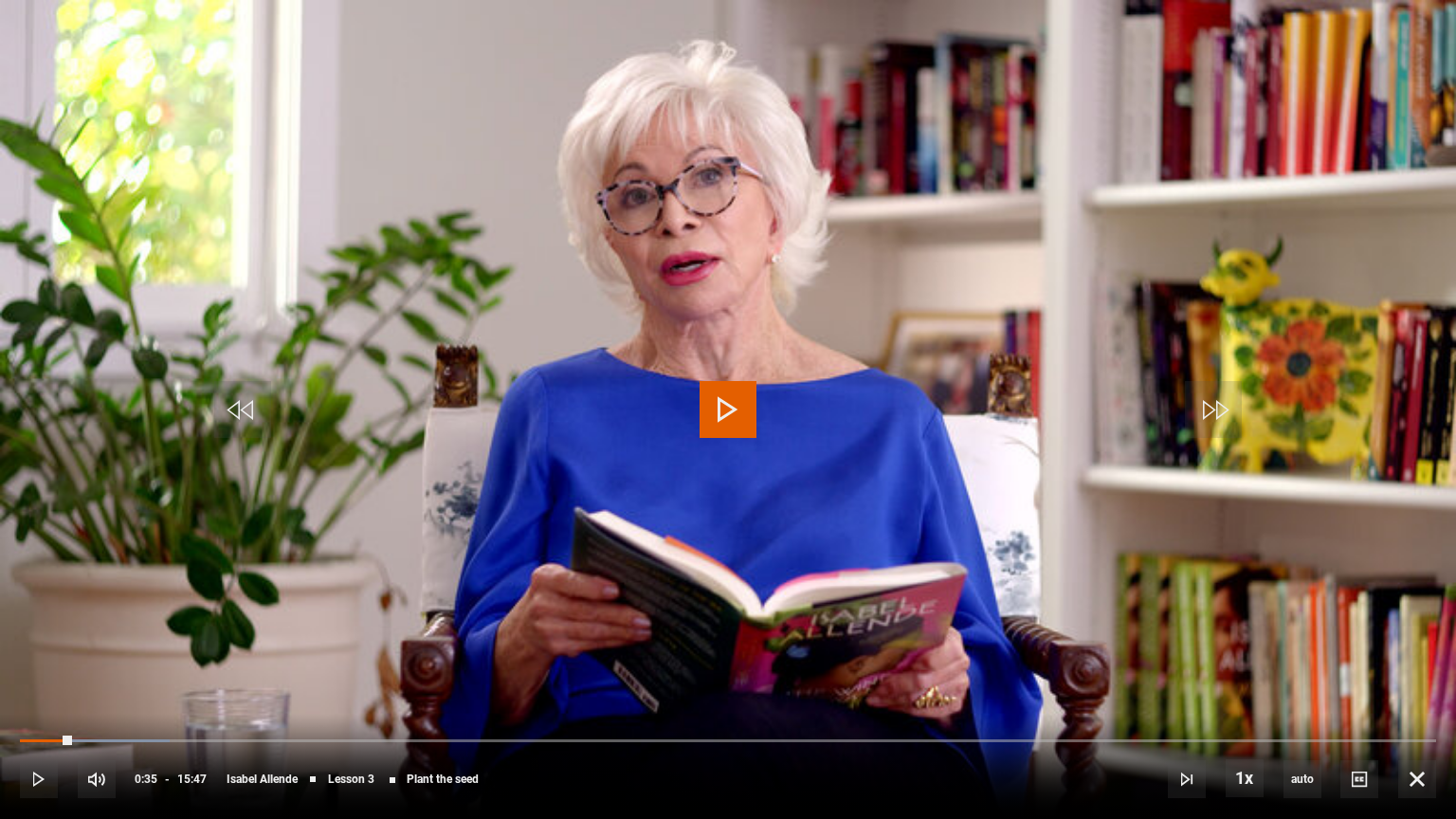 click at bounding box center [728, 410] 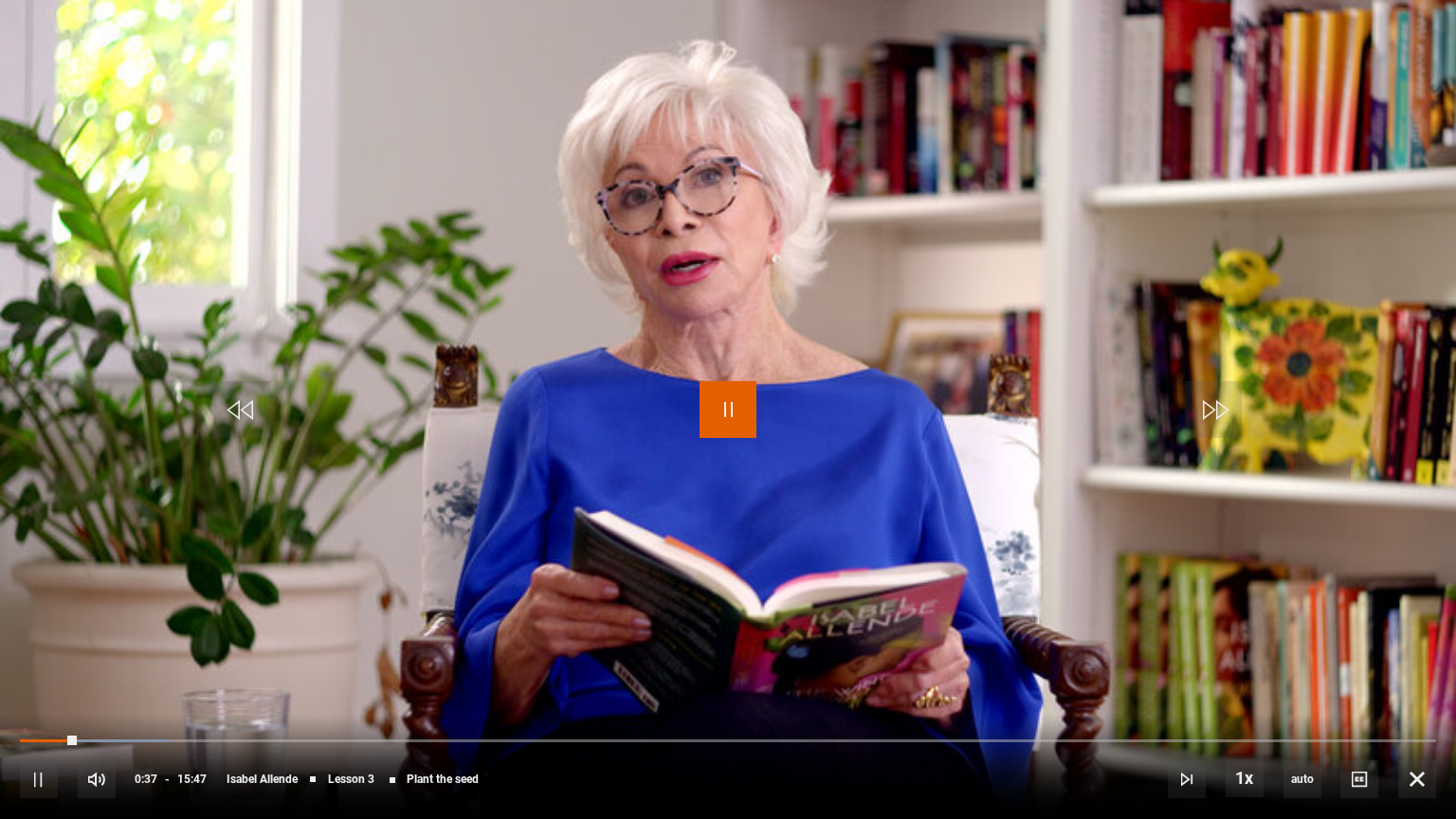 drag, startPoint x: 728, startPoint y: 411, endPoint x: 715, endPoint y: 394, distance: 21.400935 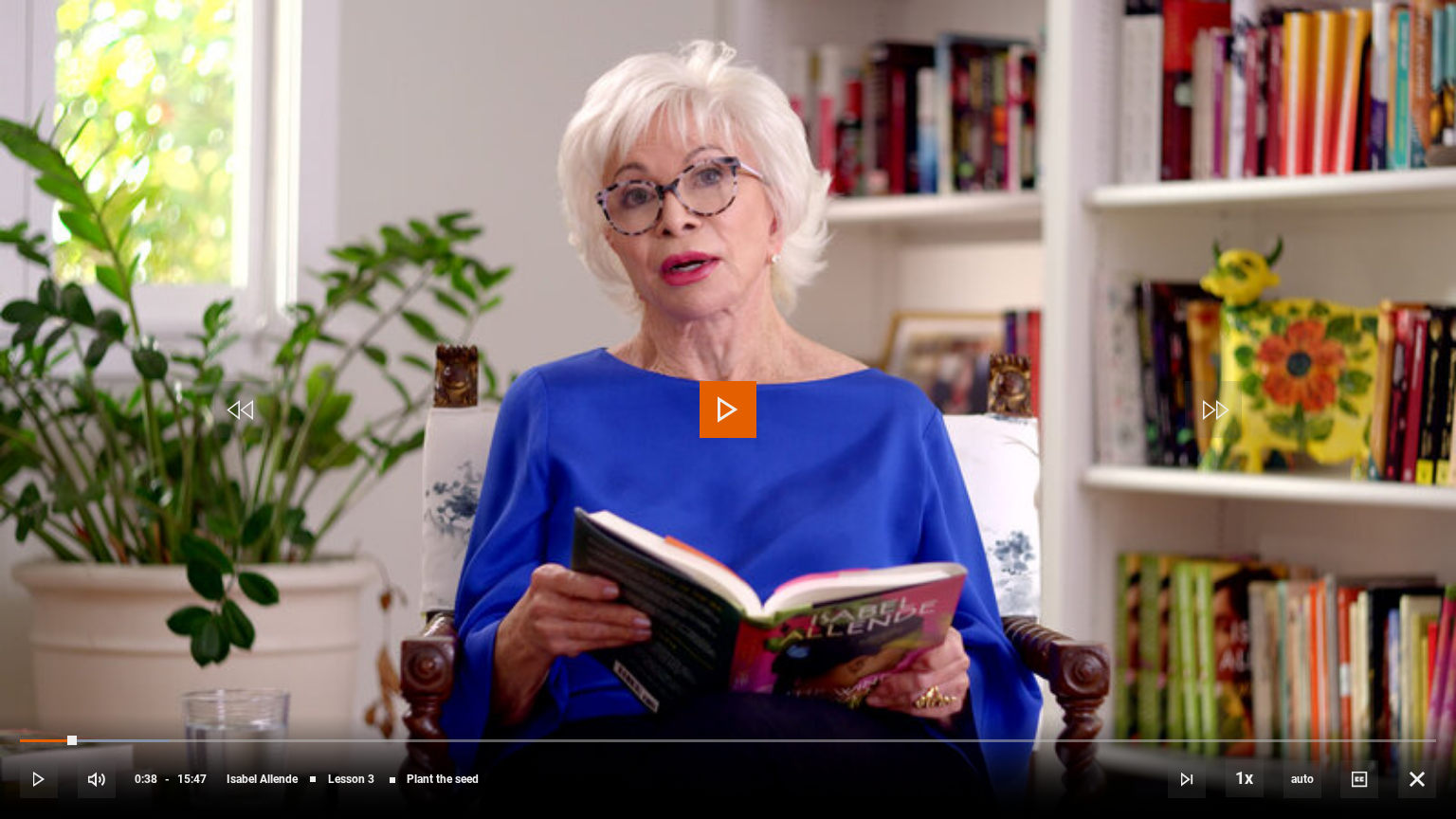 click at bounding box center (728, 410) 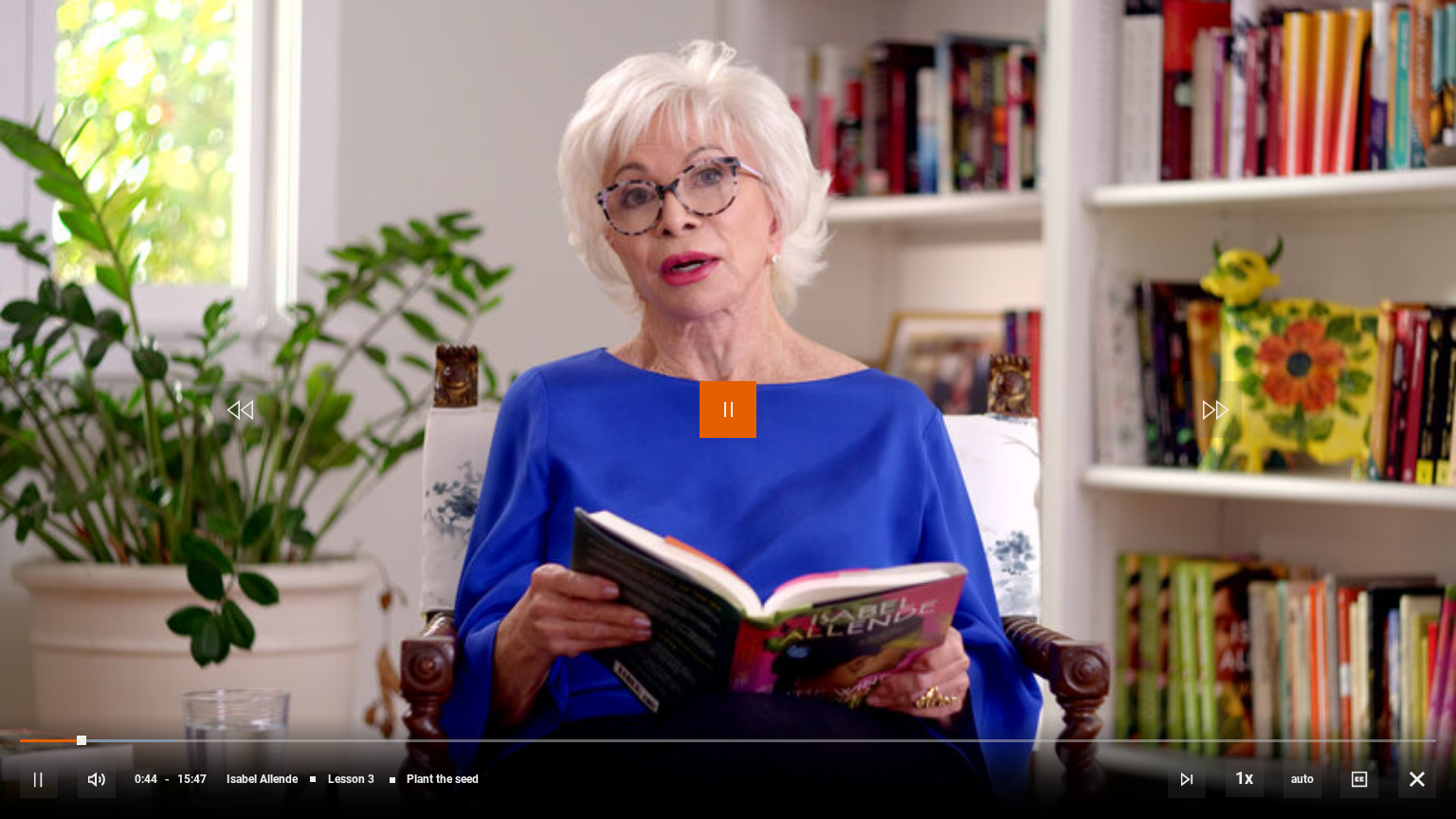 click at bounding box center [728, 410] 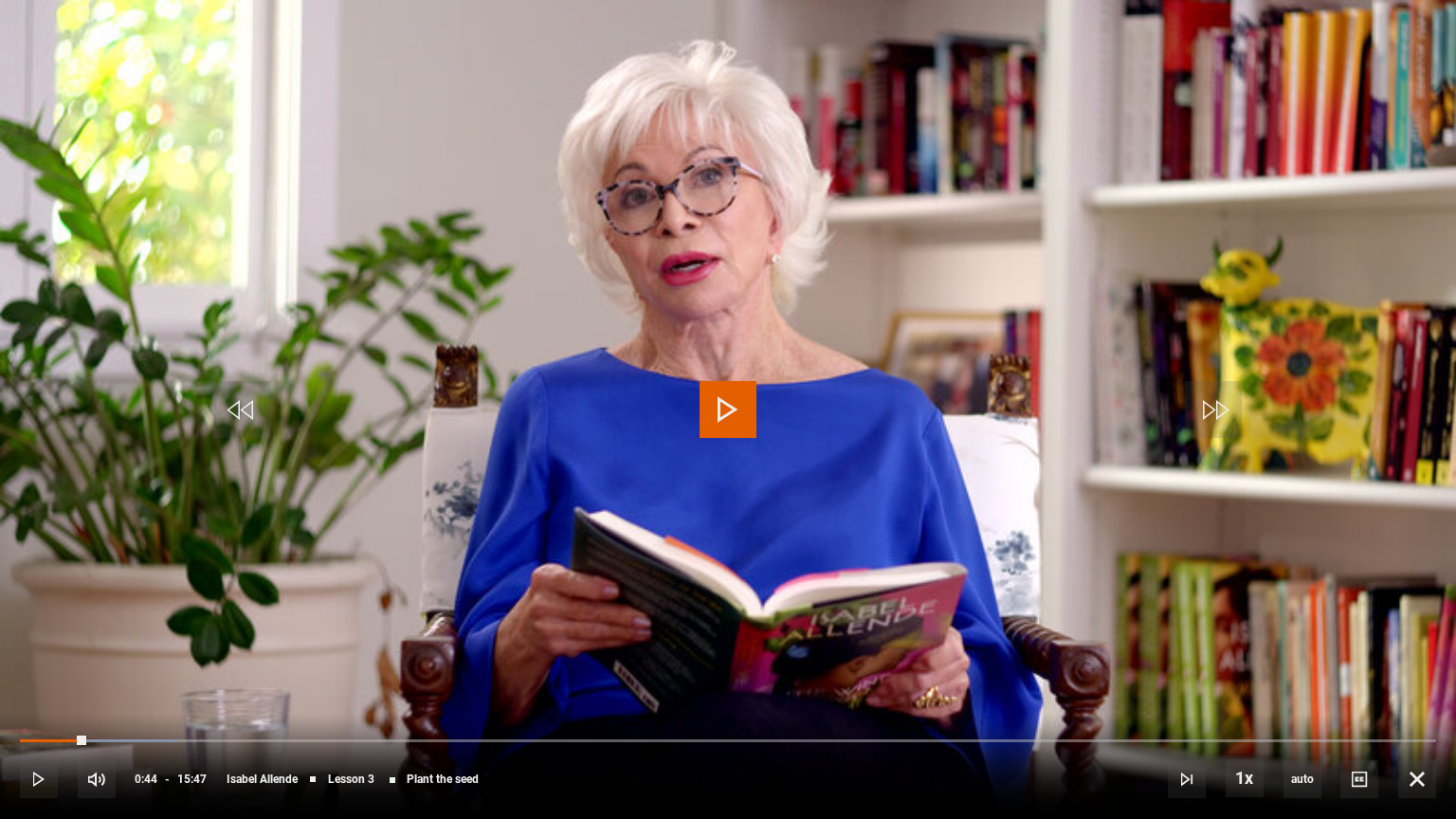 click at bounding box center [728, 410] 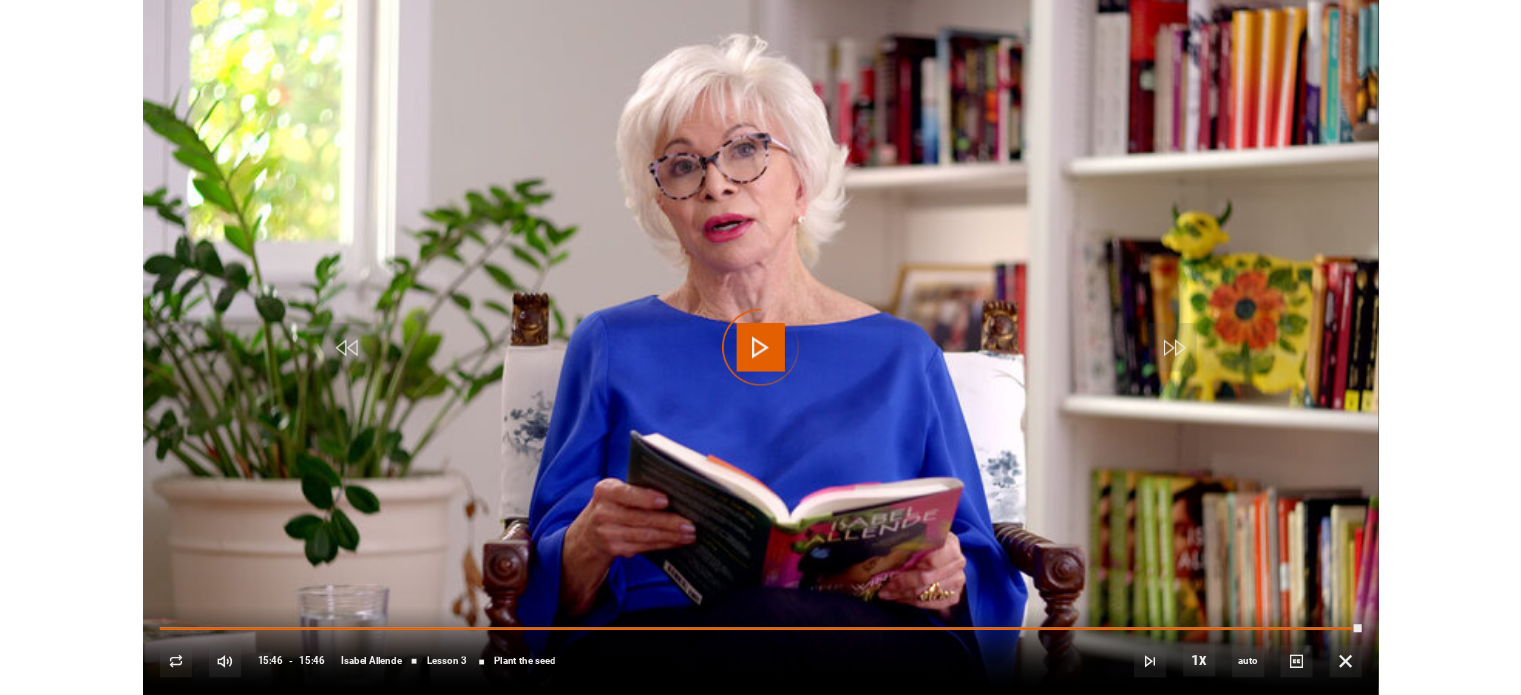 scroll, scrollTop: 1040, scrollLeft: 0, axis: vertical 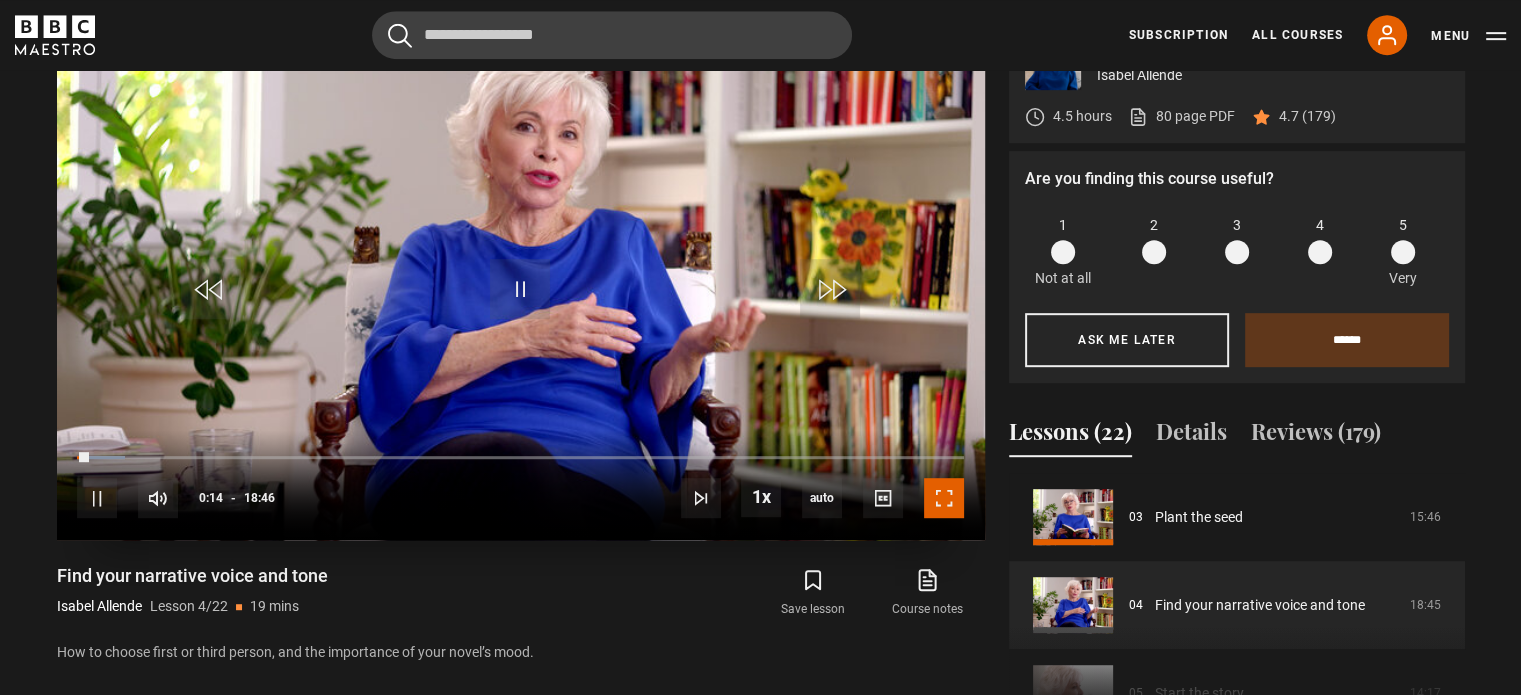click at bounding box center [944, 498] 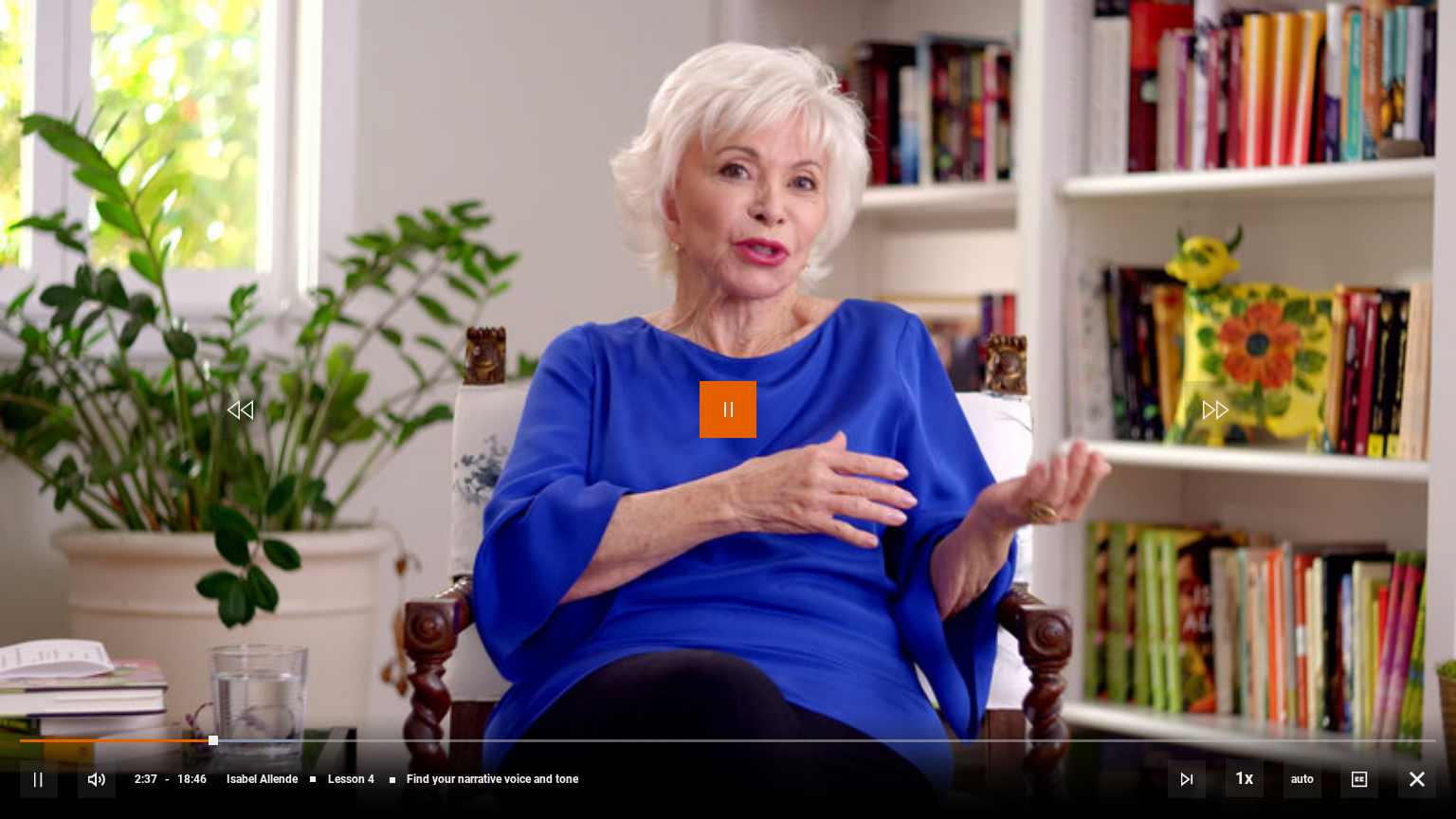 click at bounding box center (728, 410) 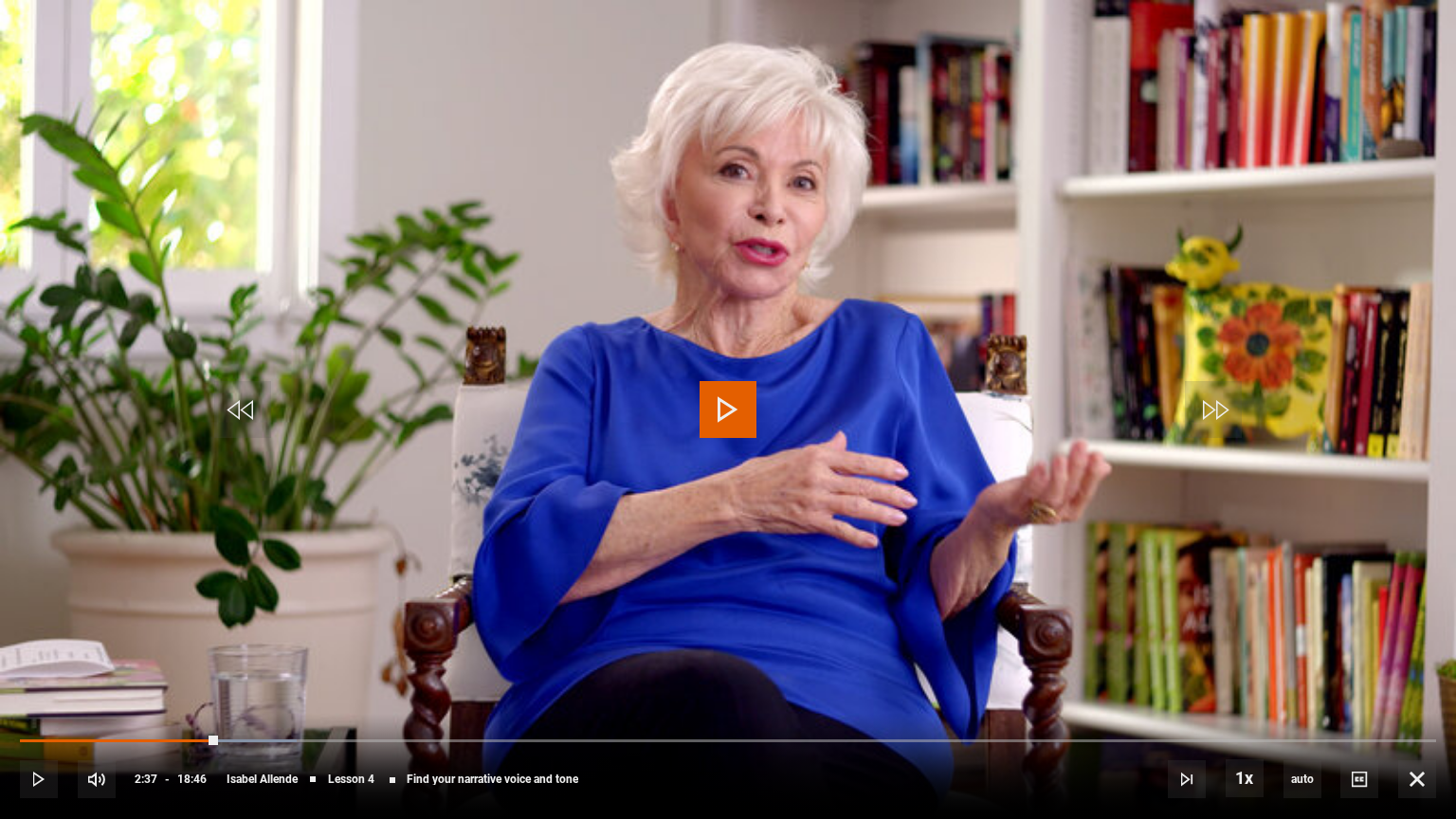 click at bounding box center (728, 410) 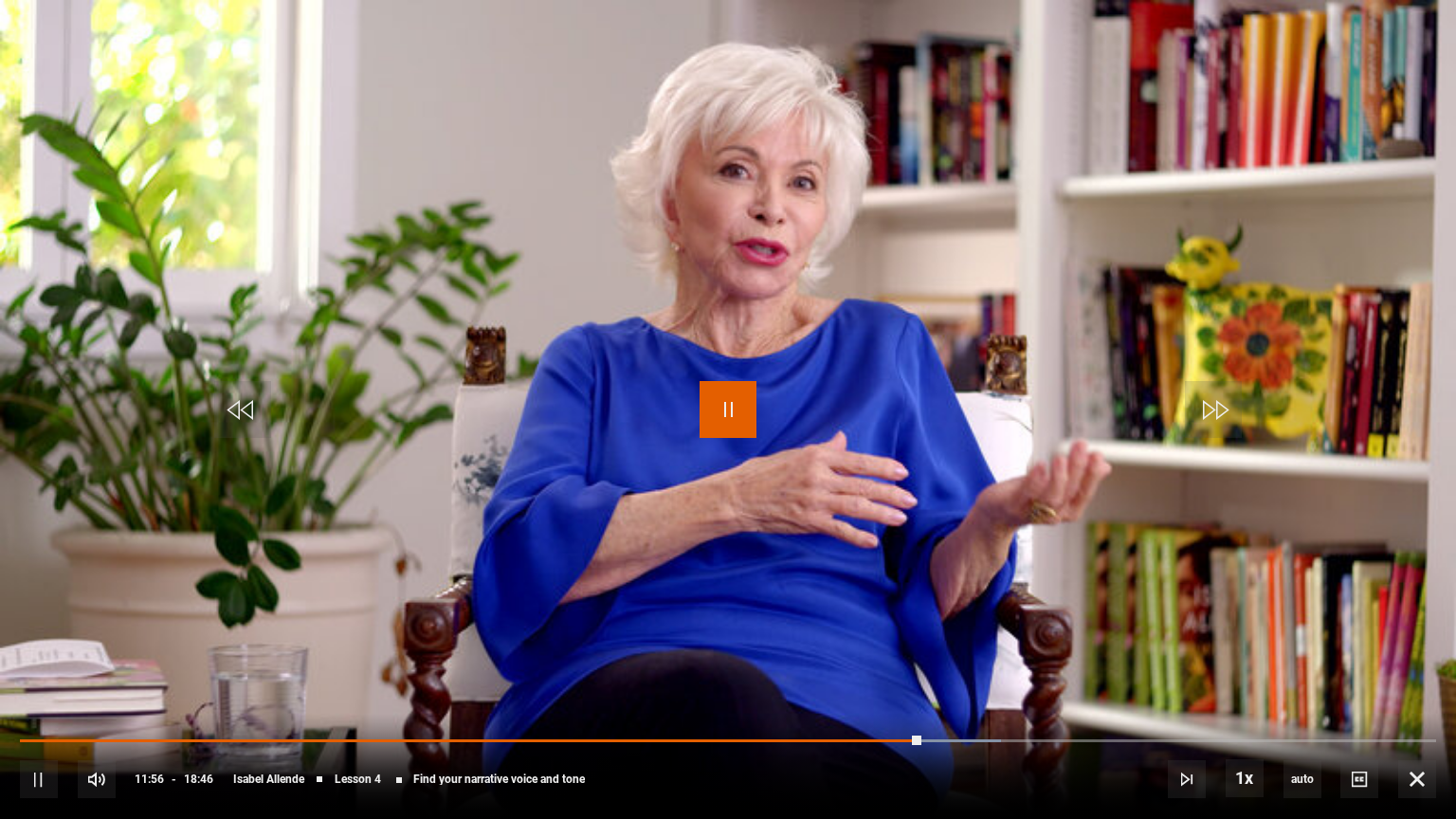 click at bounding box center [728, 410] 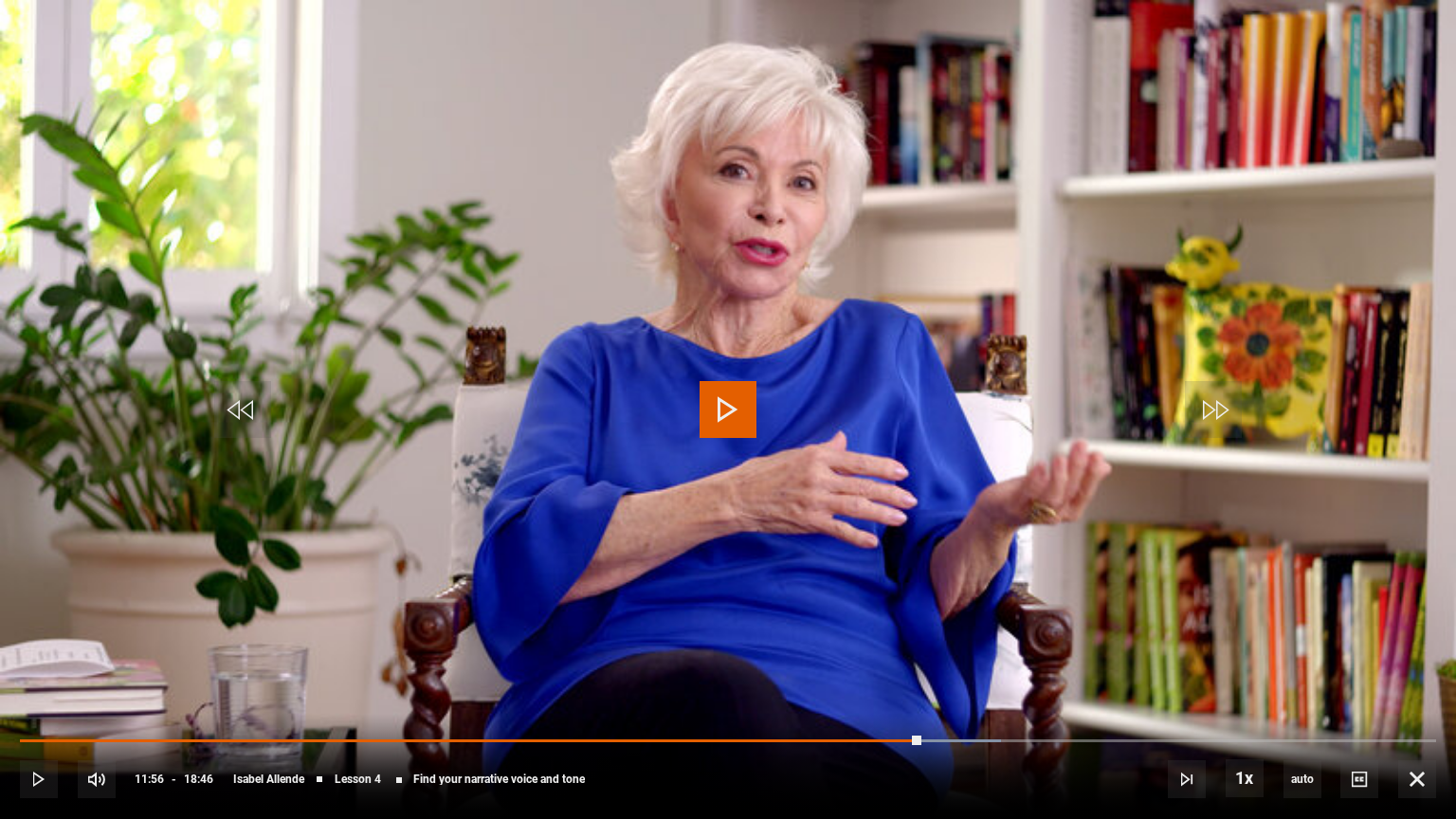 drag, startPoint x: 722, startPoint y: 407, endPoint x: 739, endPoint y: 407, distance: 17 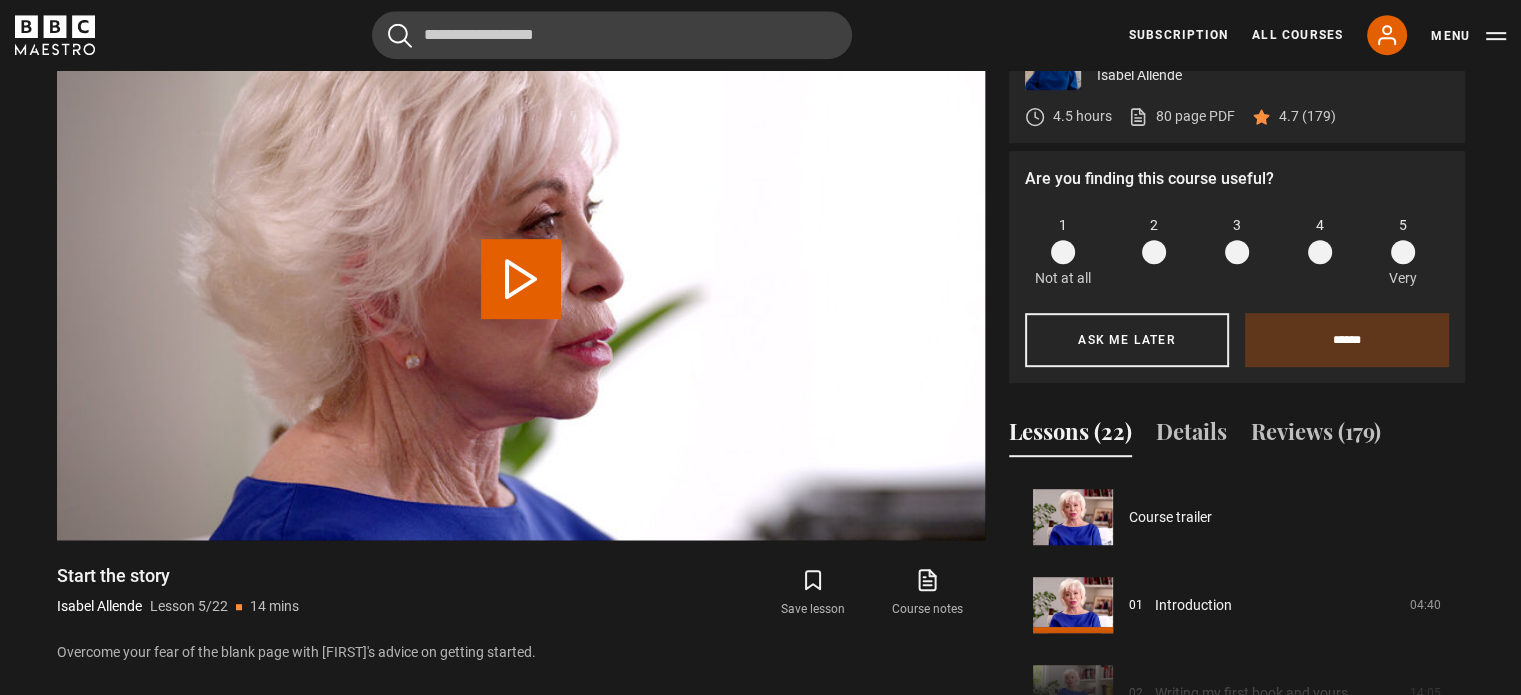 scroll, scrollTop: 352, scrollLeft: 0, axis: vertical 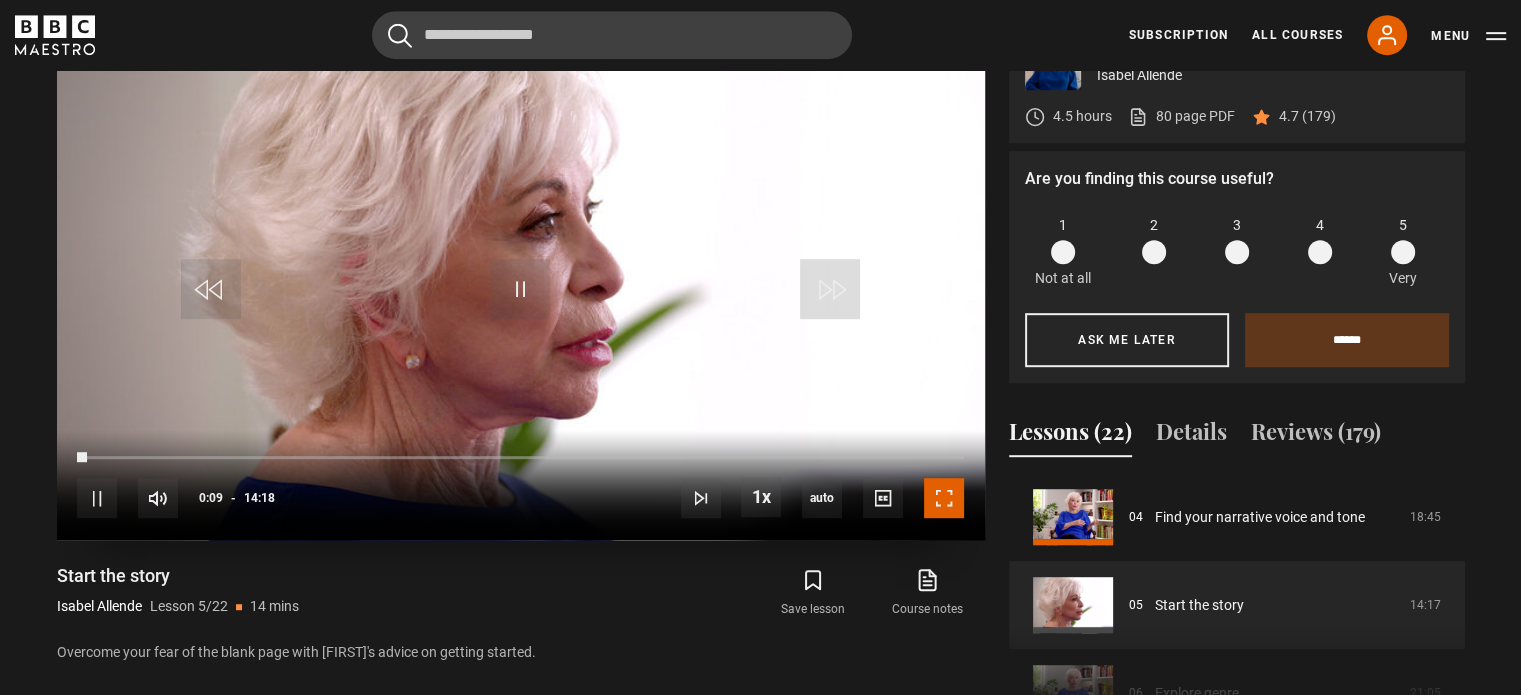 click at bounding box center [944, 498] 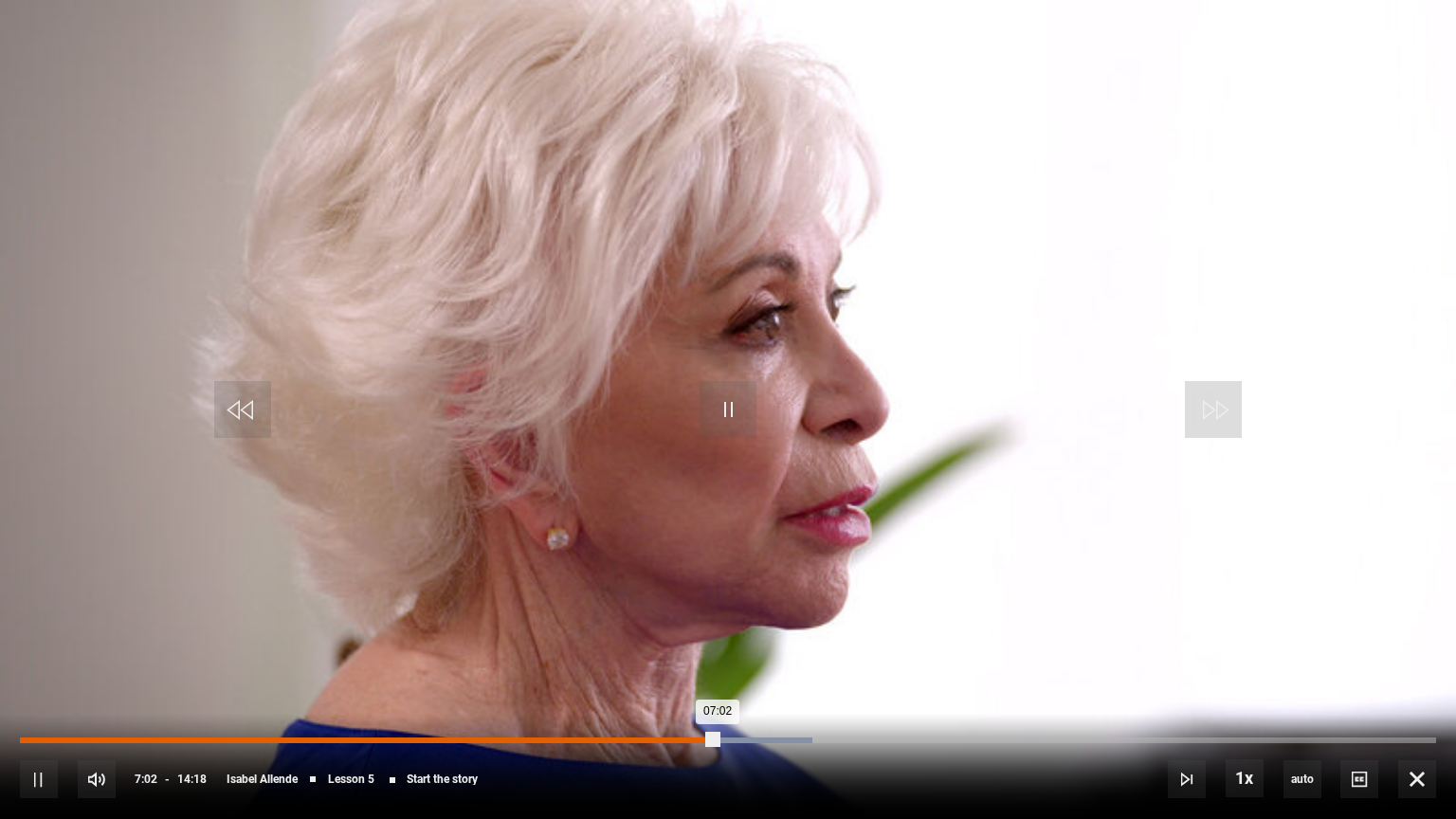 click on "Loaded :  55.94% 06:40 07:02" at bounding box center [728, 740] 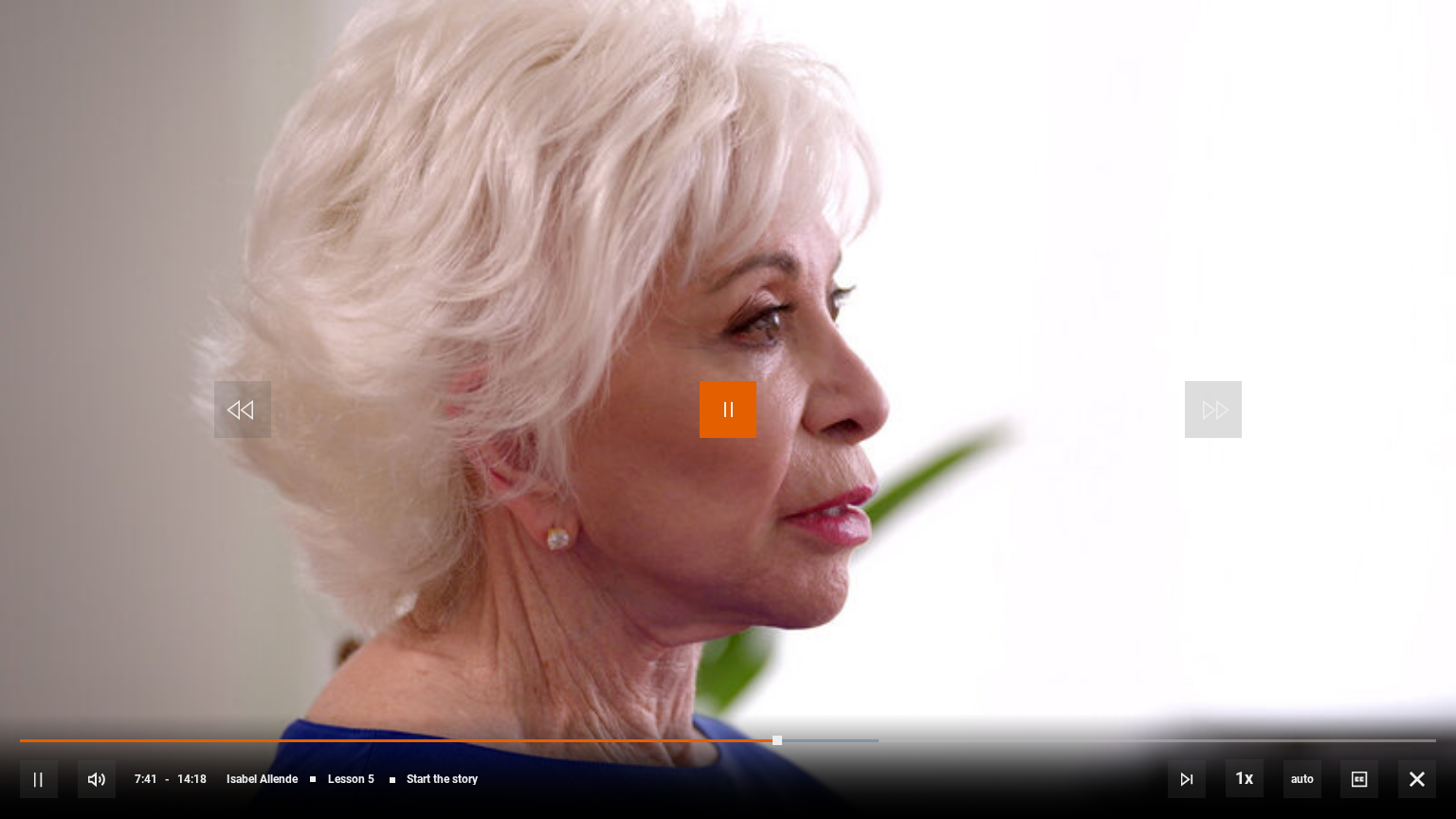 click at bounding box center (728, 410) 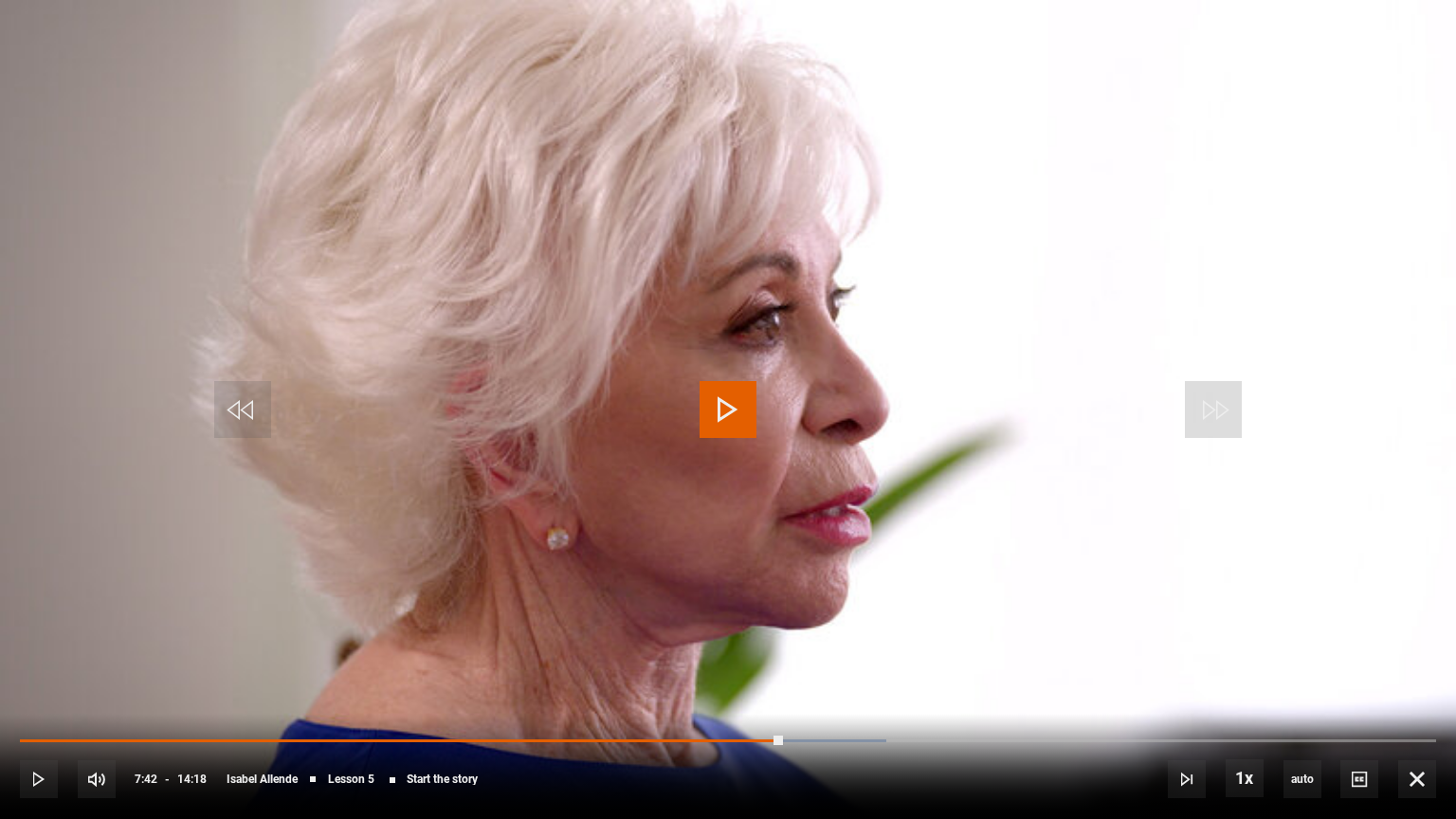 click at bounding box center (728, 410) 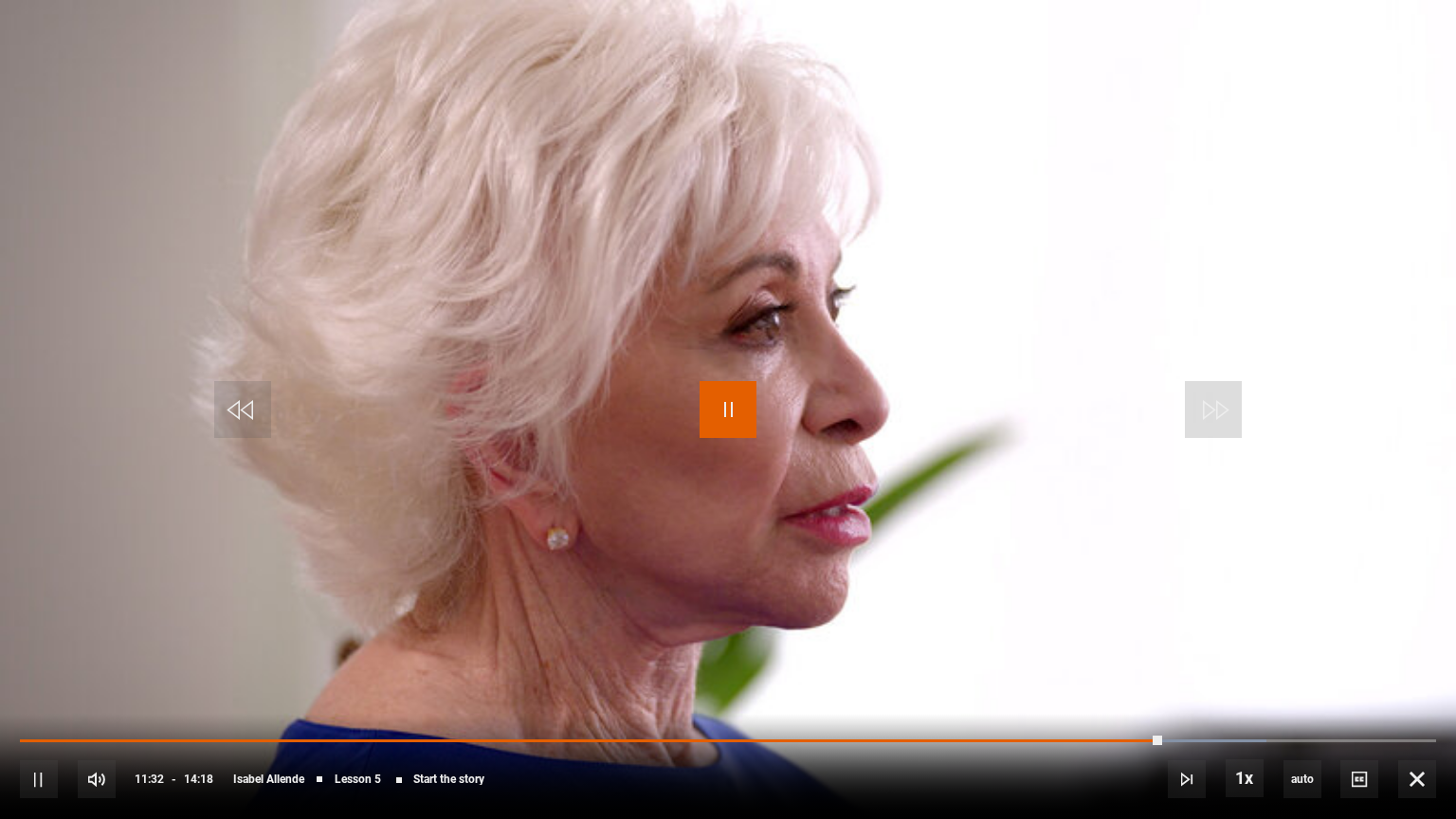 click at bounding box center [728, 410] 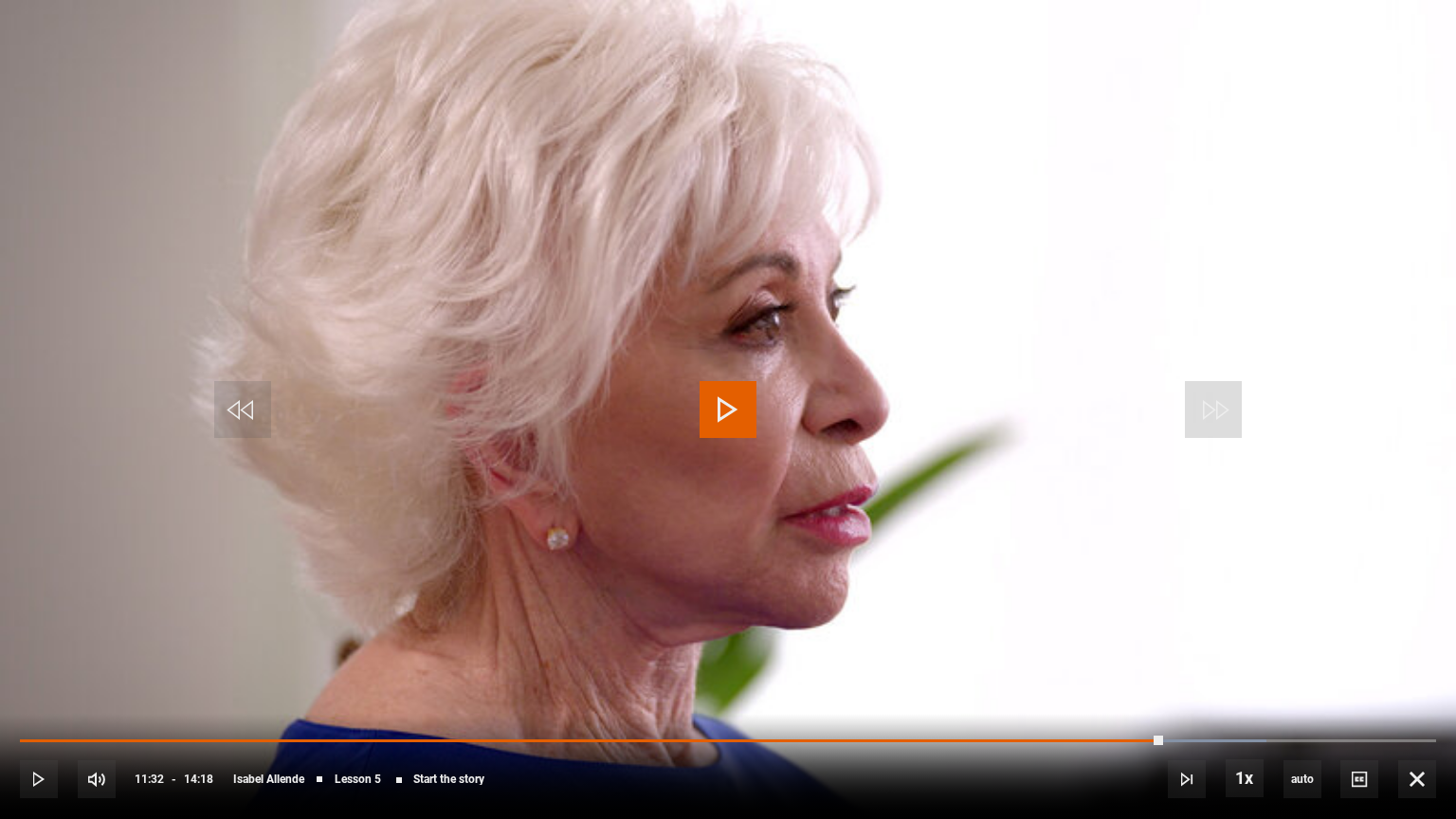 click at bounding box center (728, 410) 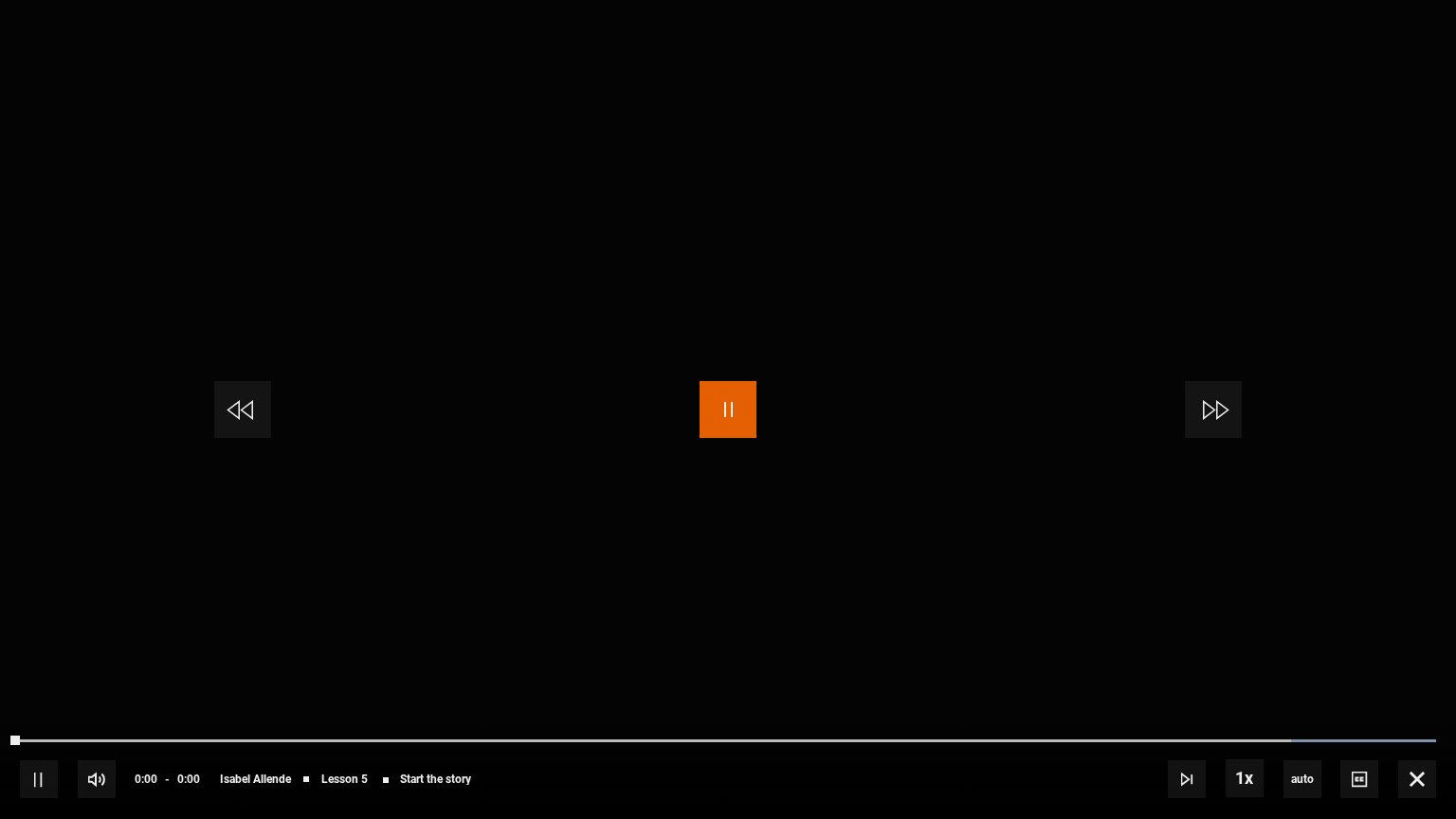 click at bounding box center (728, 410) 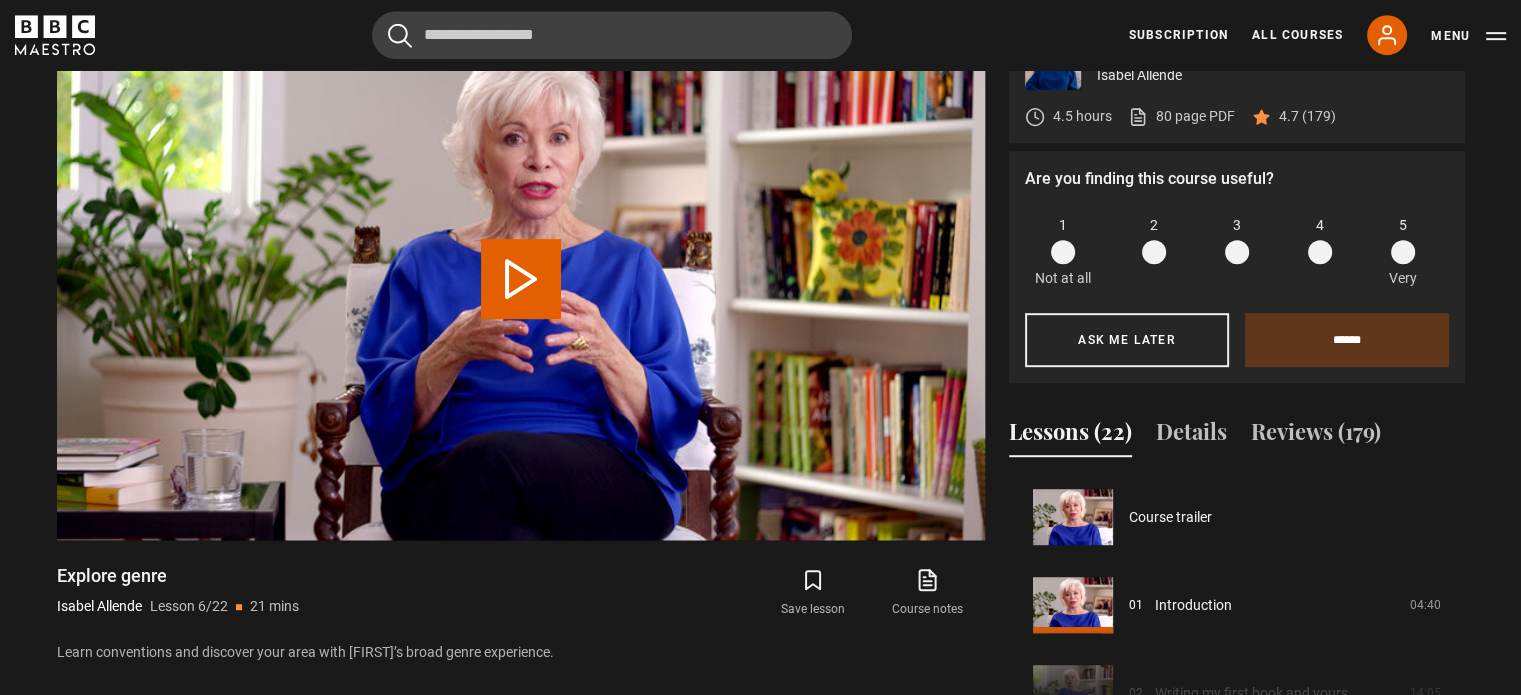 scroll, scrollTop: 440, scrollLeft: 0, axis: vertical 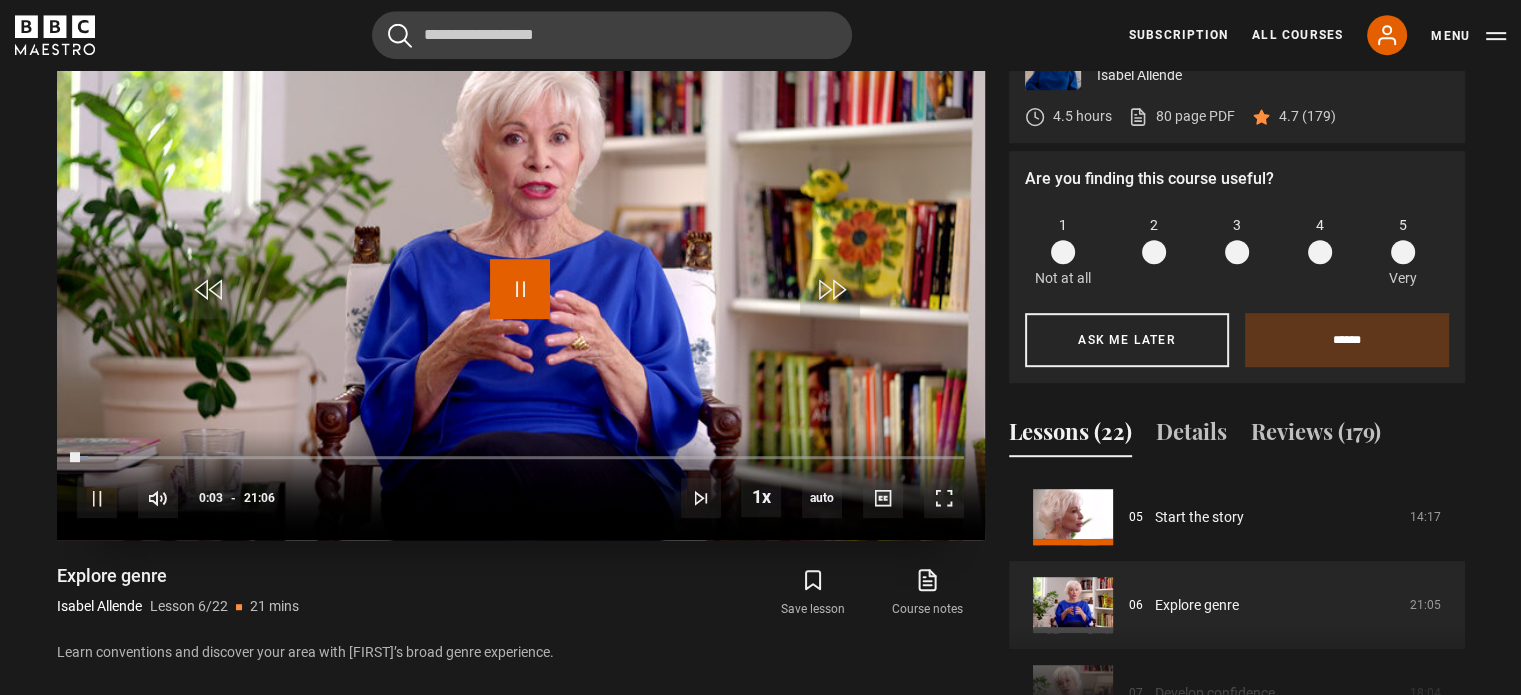 click at bounding box center [520, 289] 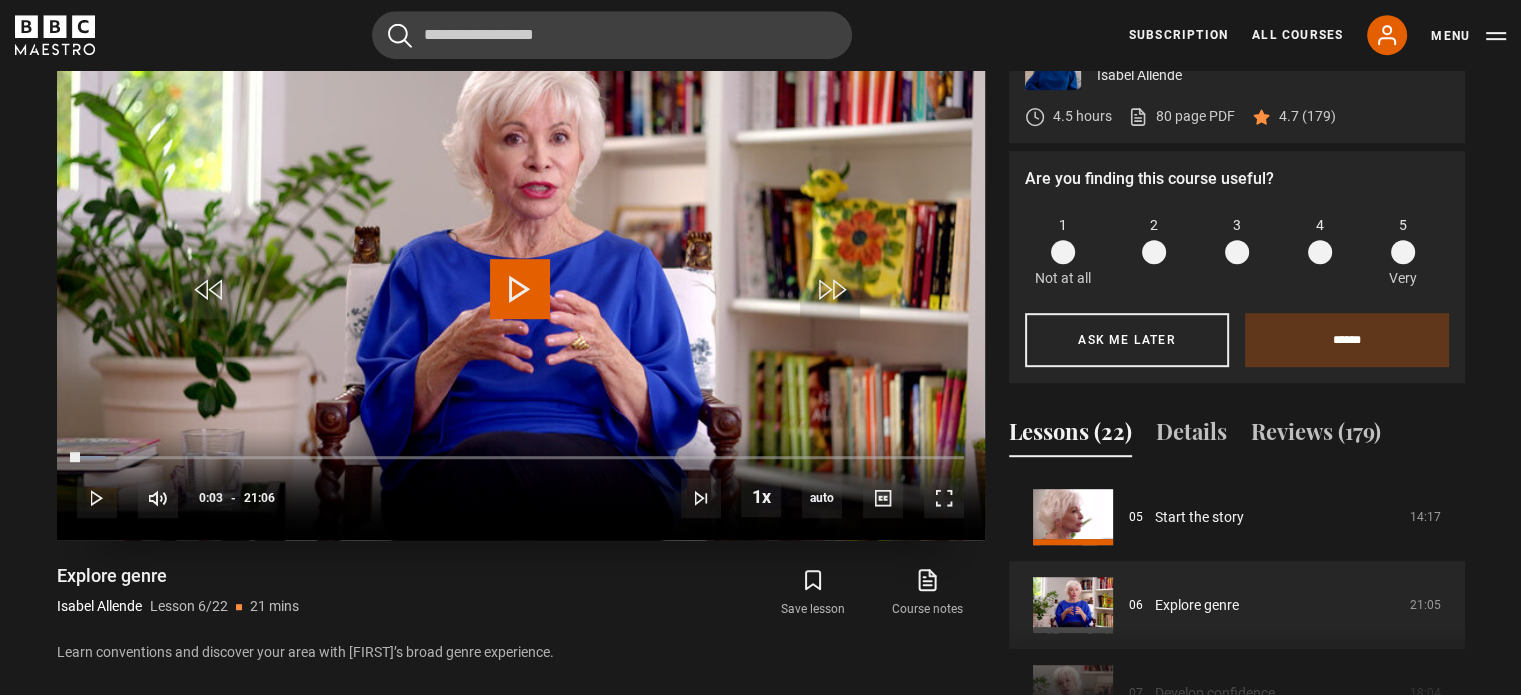 click at bounding box center (520, 289) 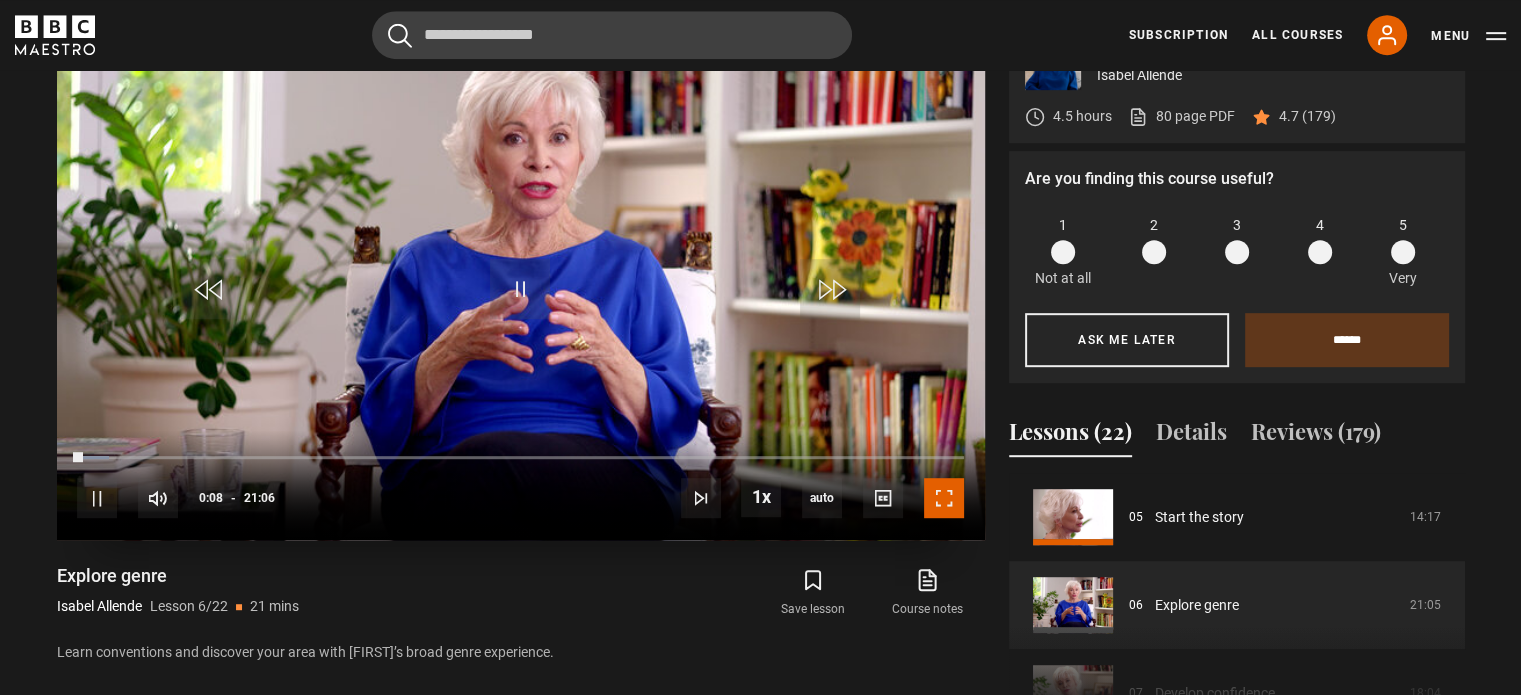 click at bounding box center (944, 498) 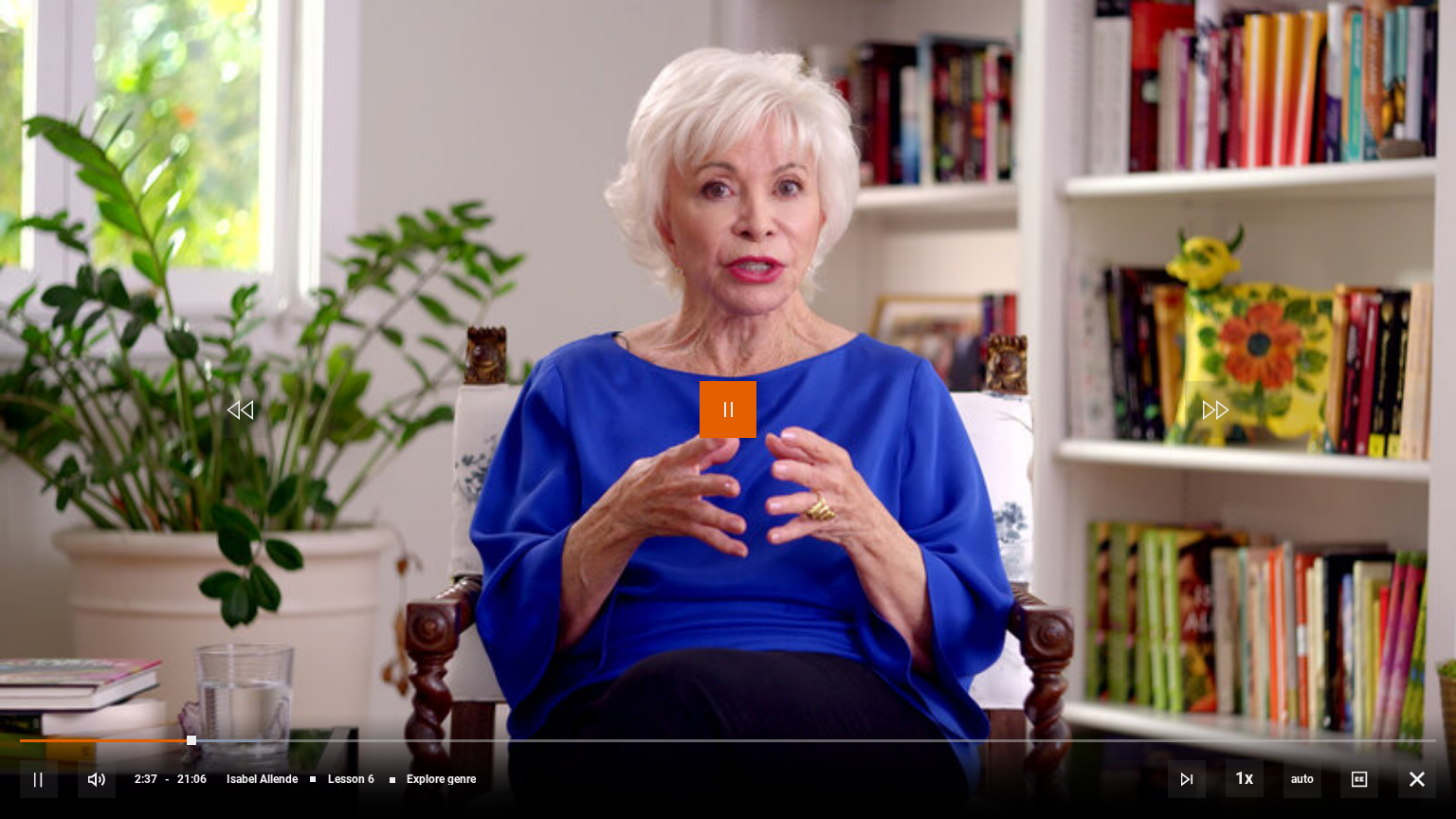 click at bounding box center (728, 410) 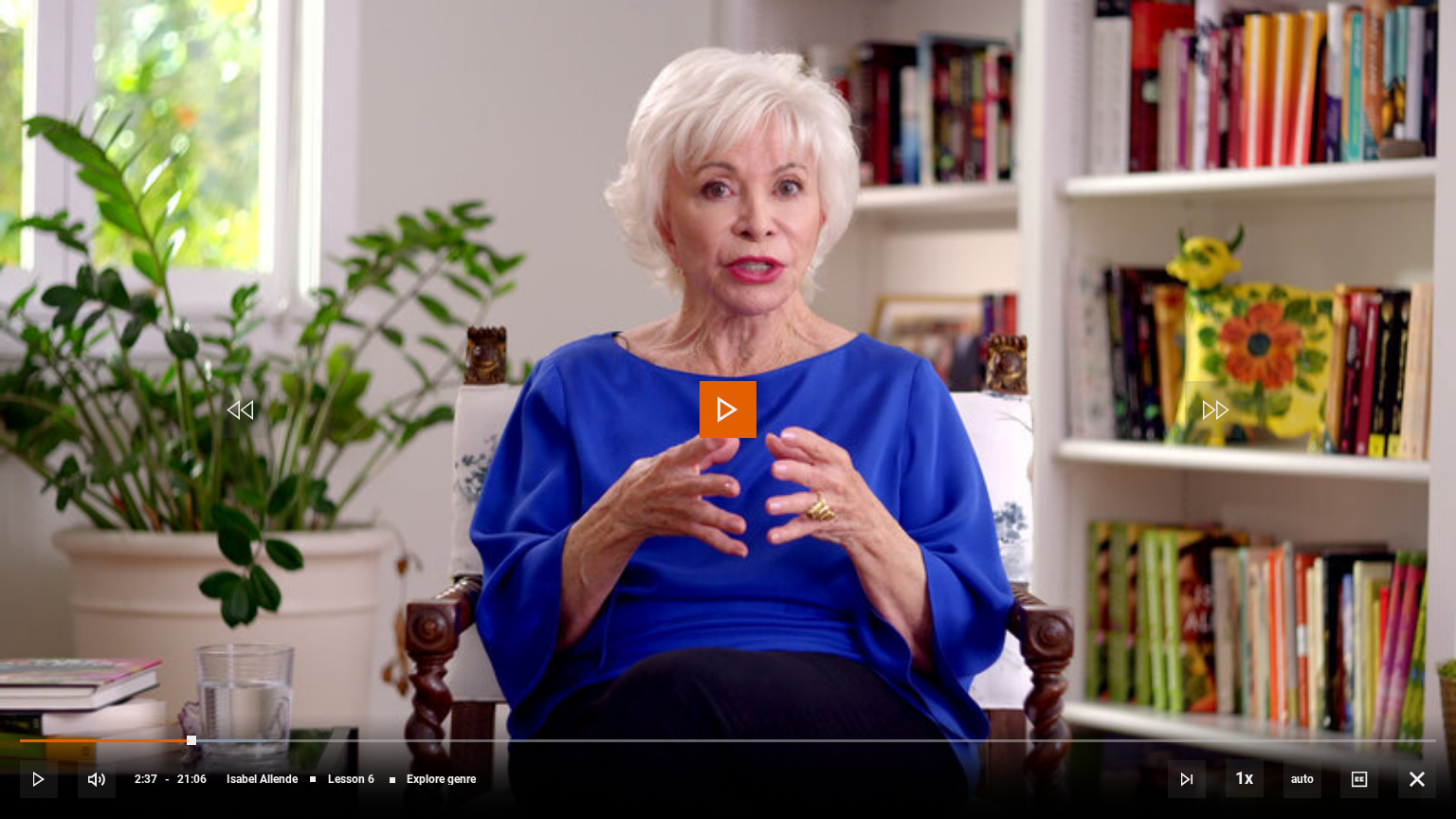 click at bounding box center (728, 410) 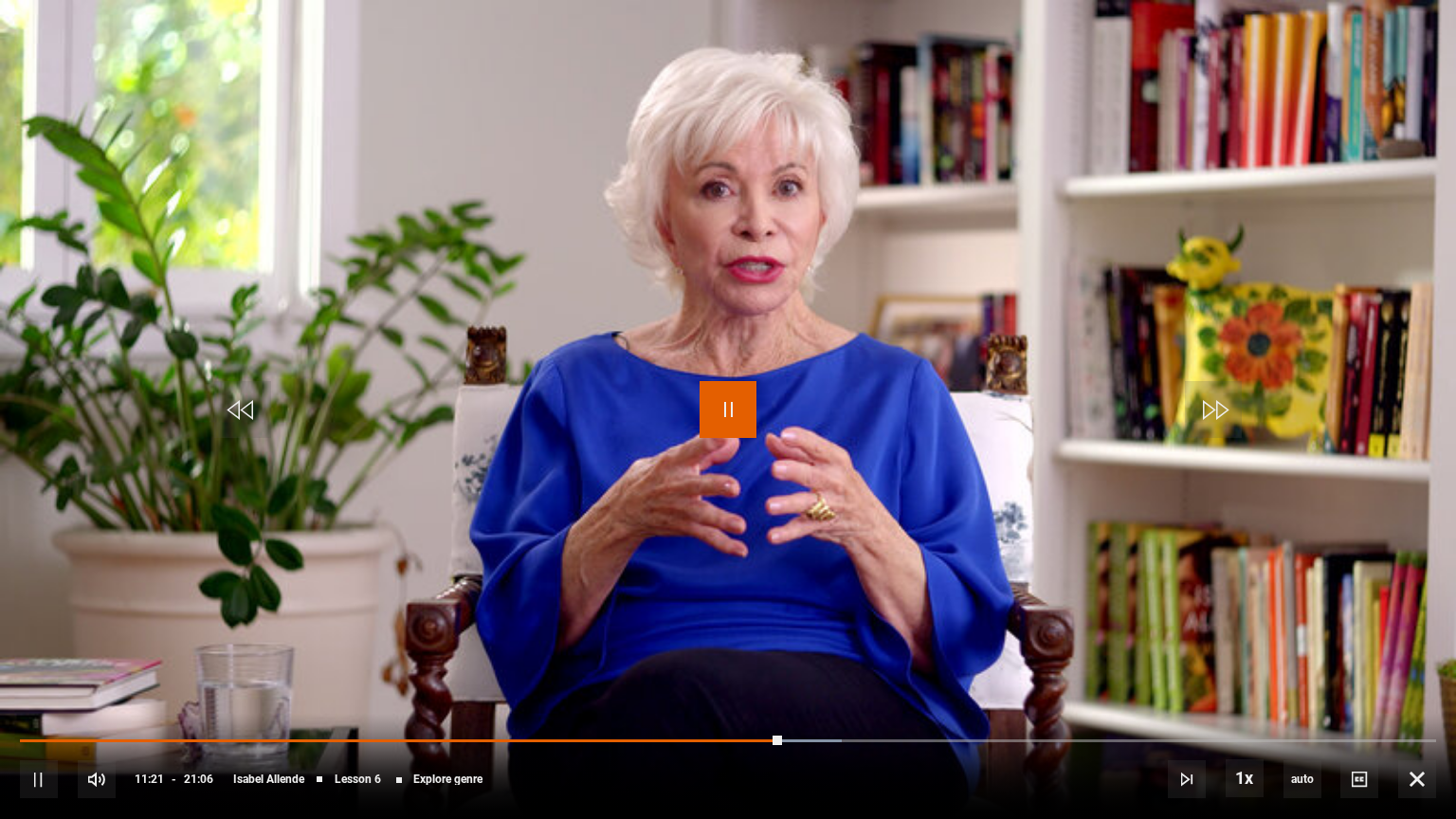 click at bounding box center [728, 410] 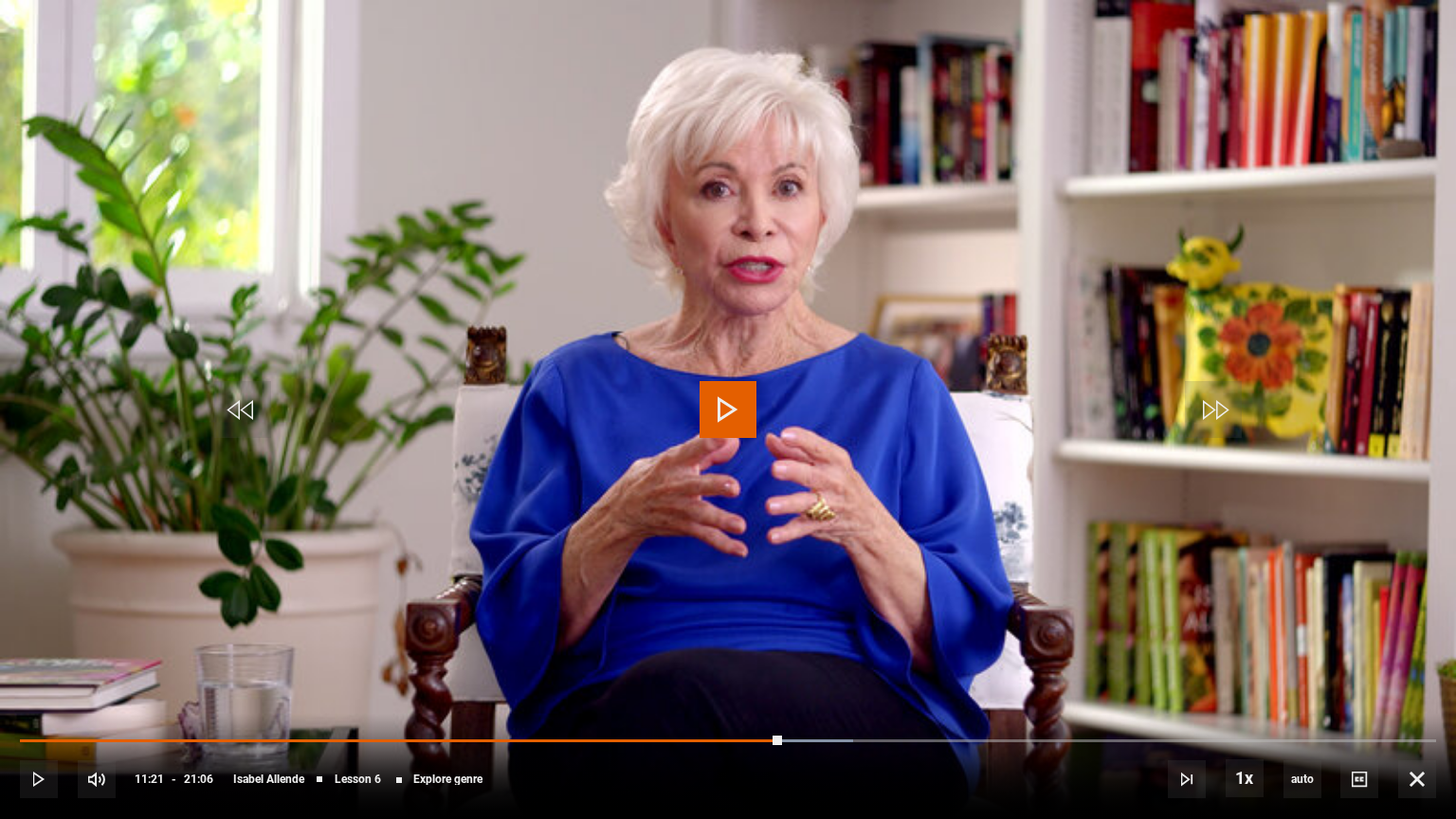 click at bounding box center (728, 410) 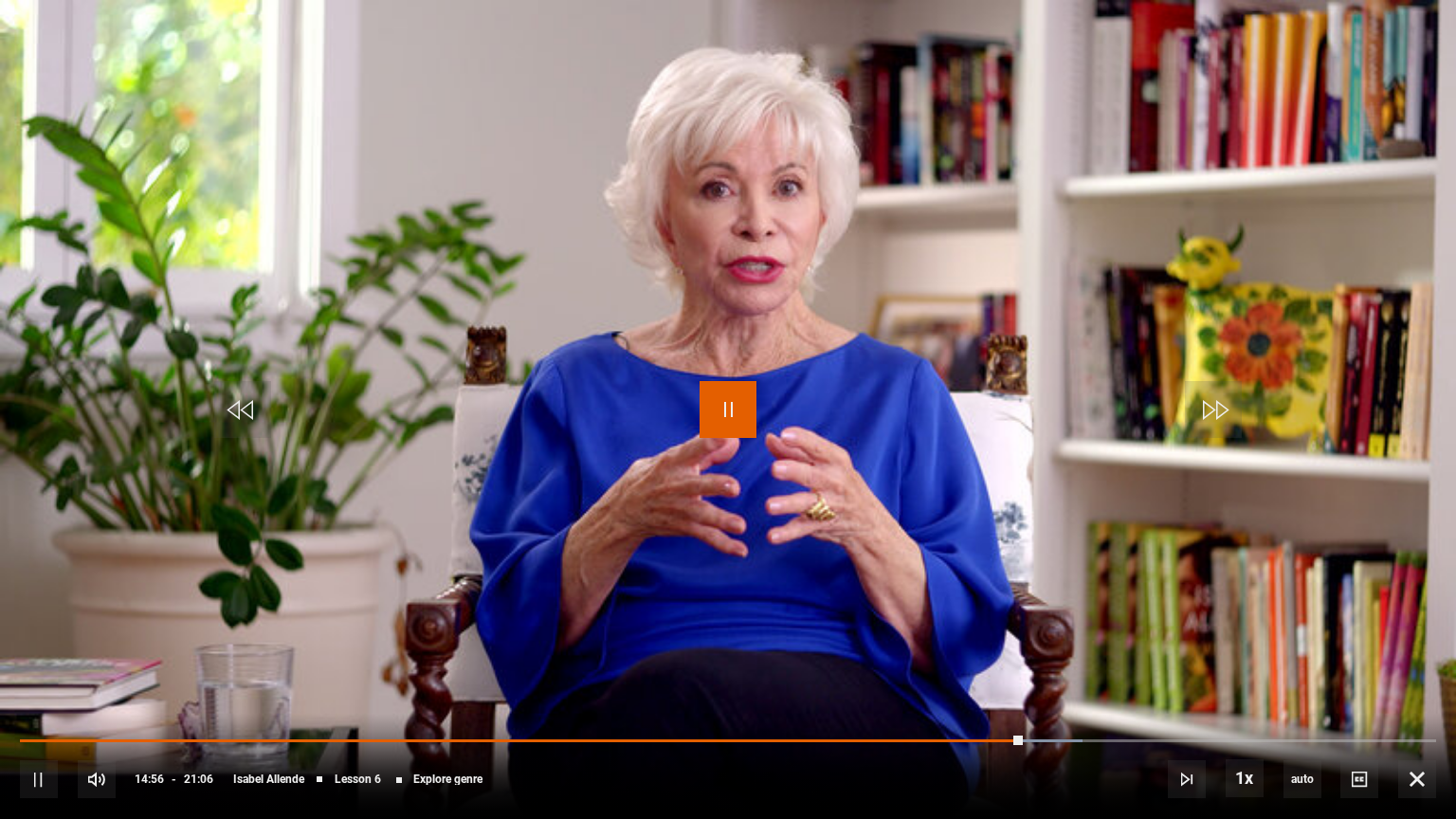 click at bounding box center (728, 410) 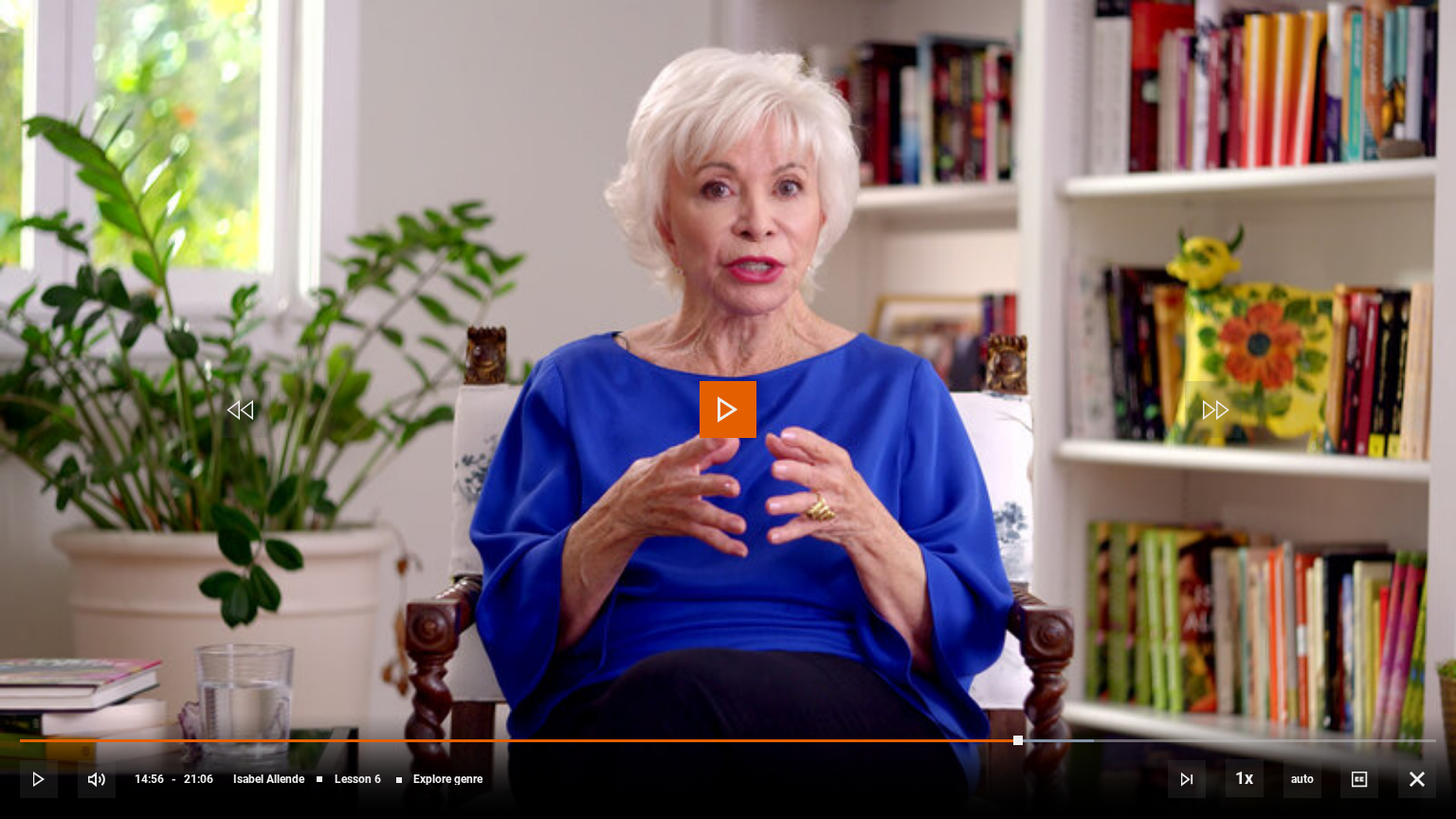 click at bounding box center [728, 410] 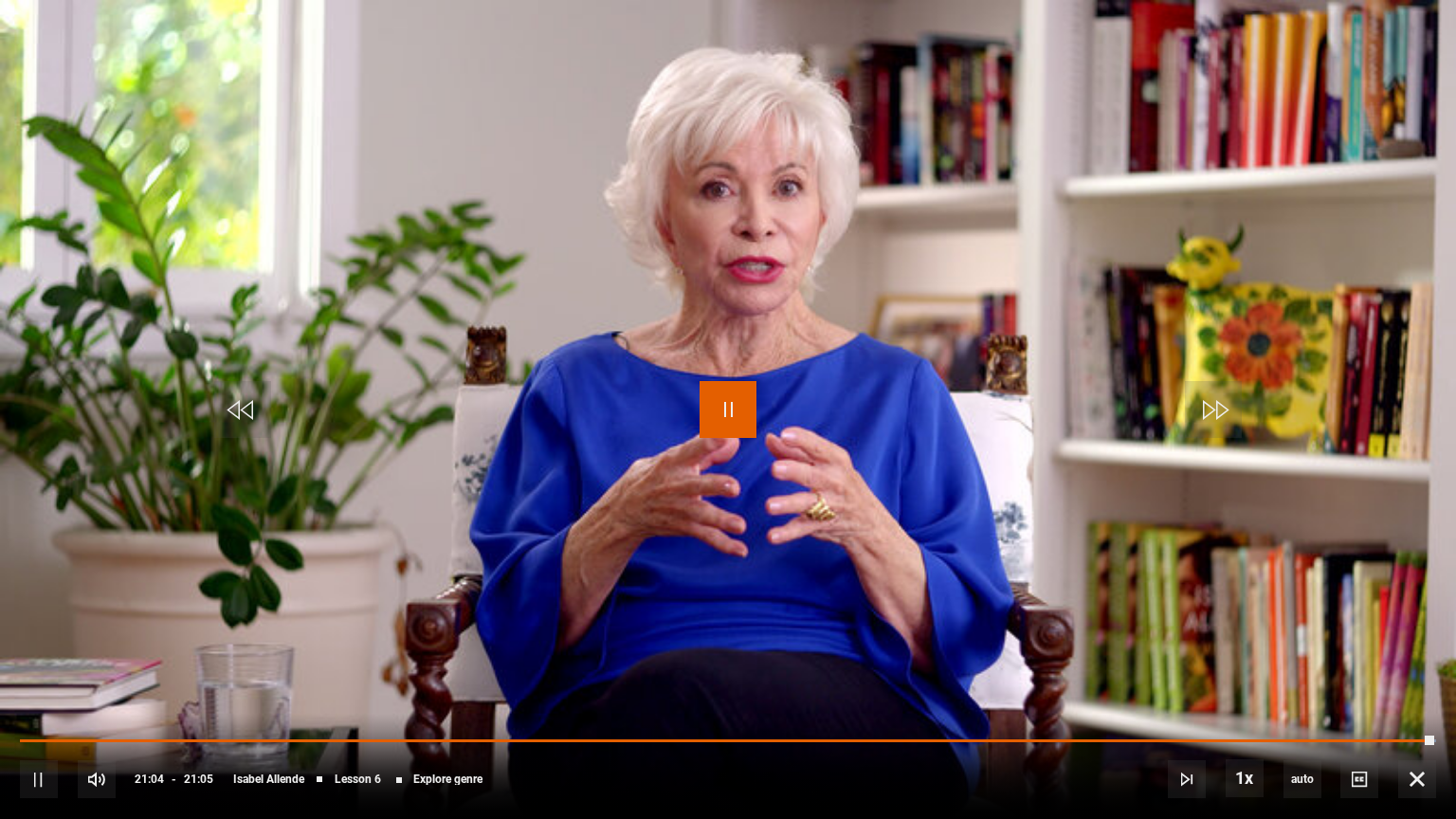 click at bounding box center [728, 410] 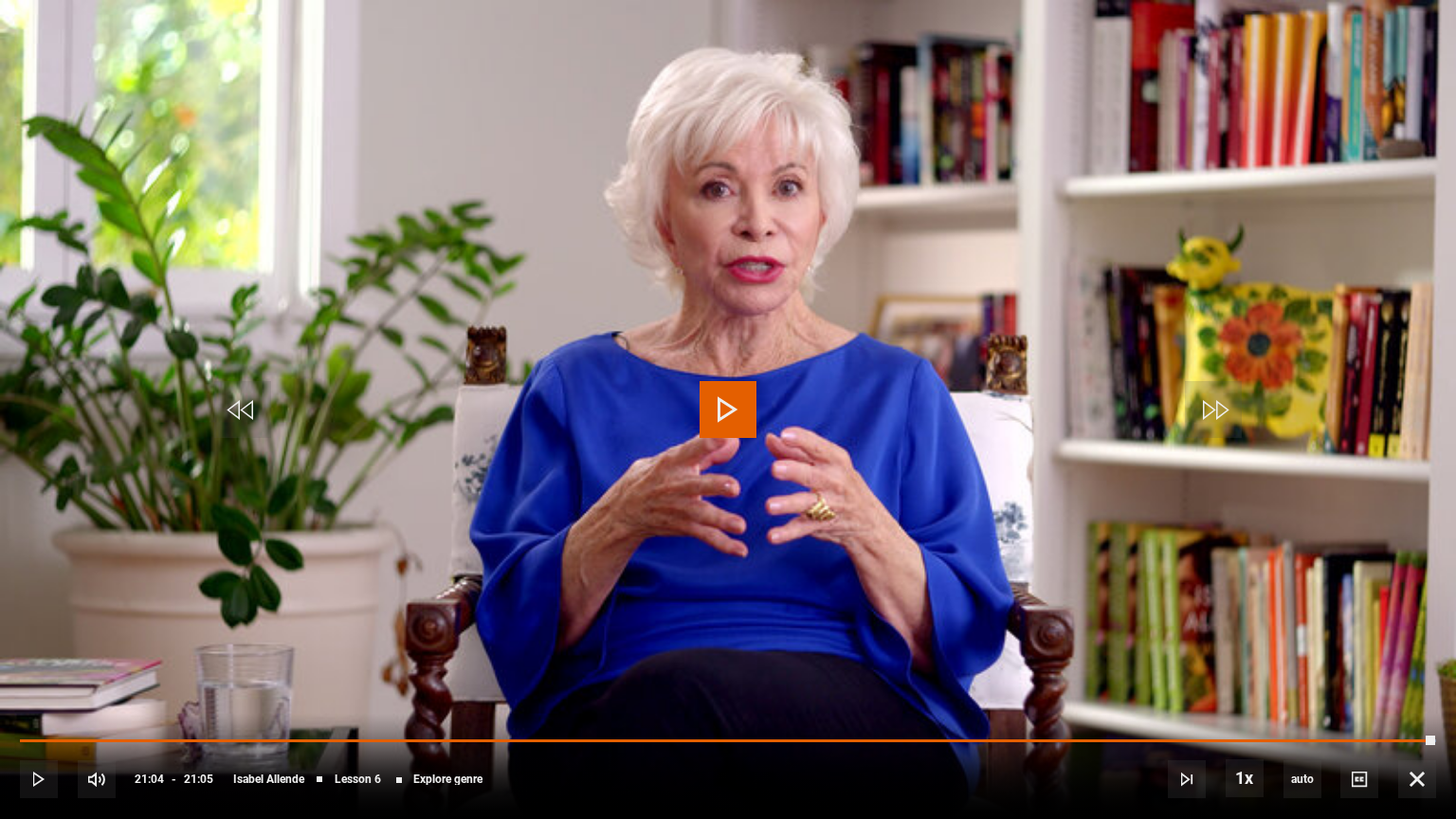 click at bounding box center (728, 410) 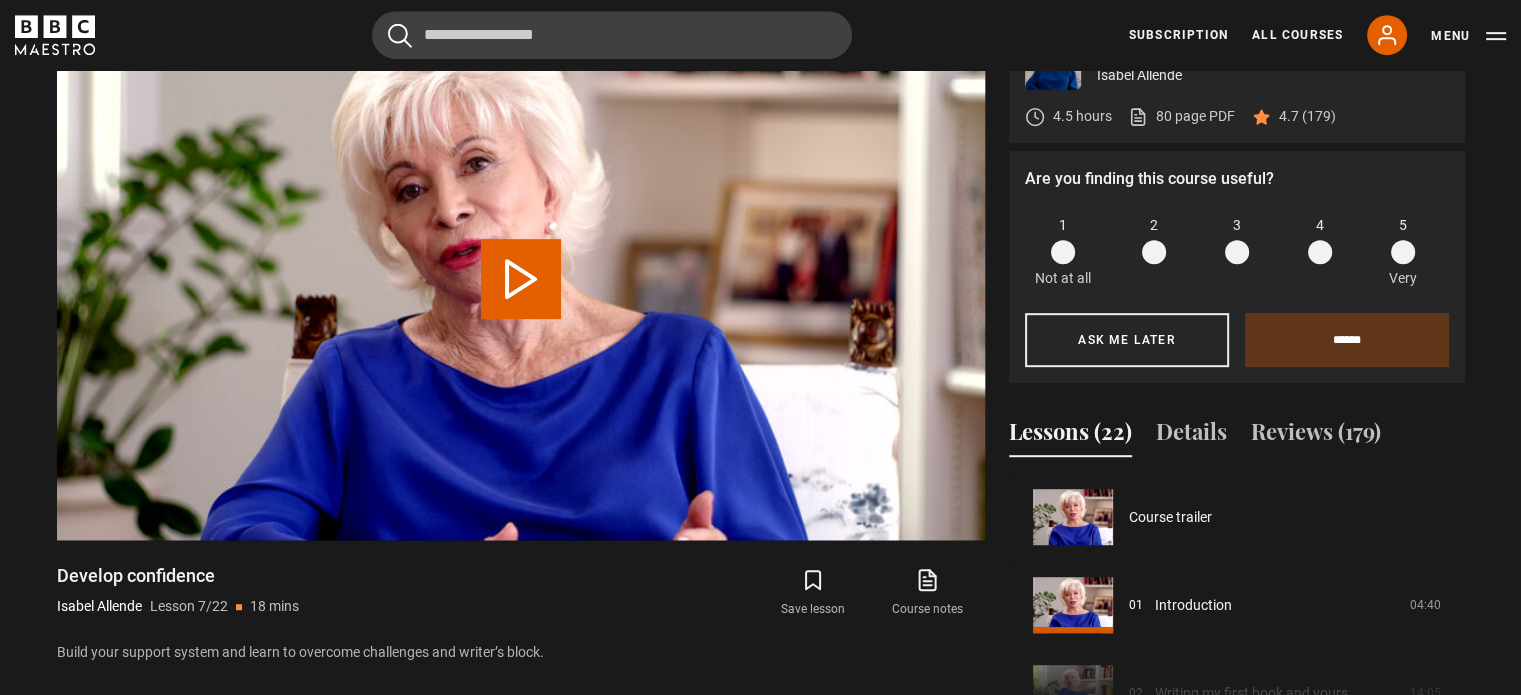 scroll, scrollTop: 528, scrollLeft: 0, axis: vertical 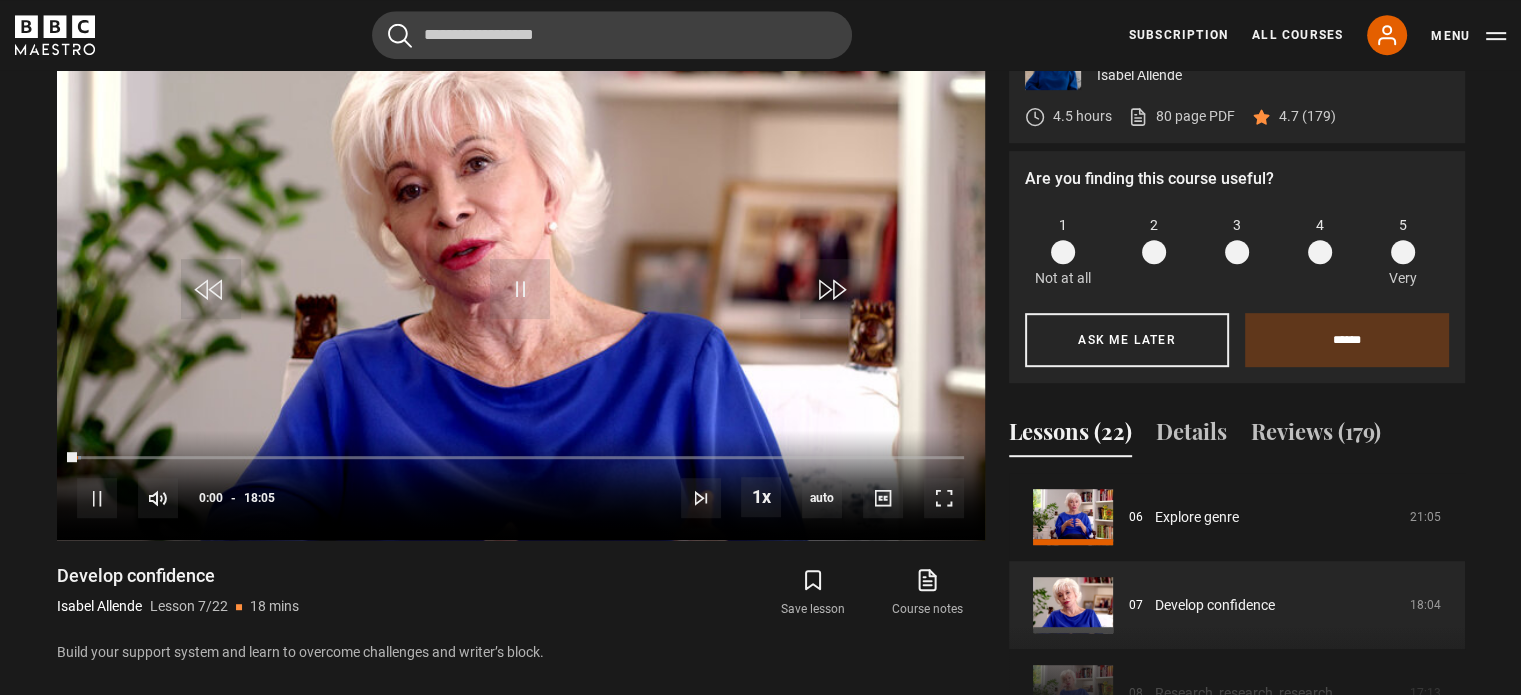 click at bounding box center [1403, 252] 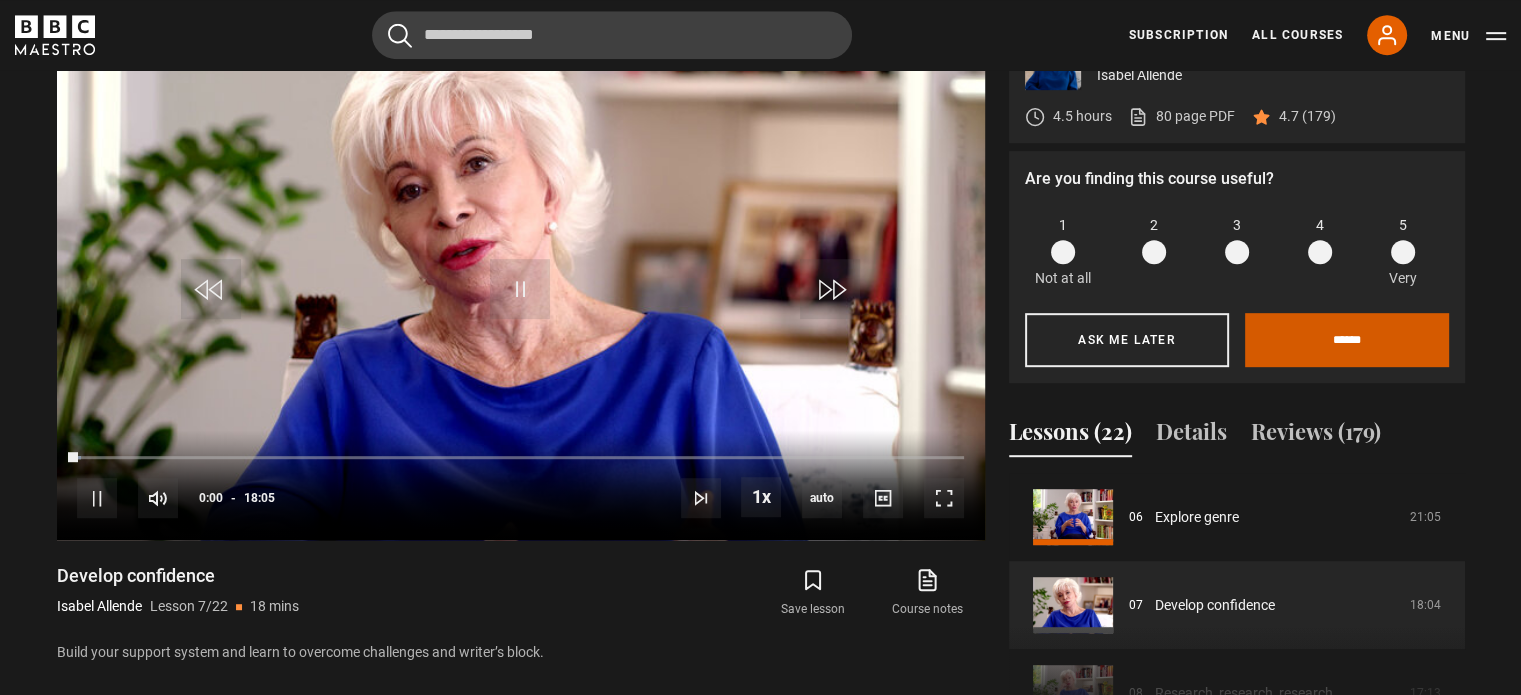 click on "******" at bounding box center (1347, 340) 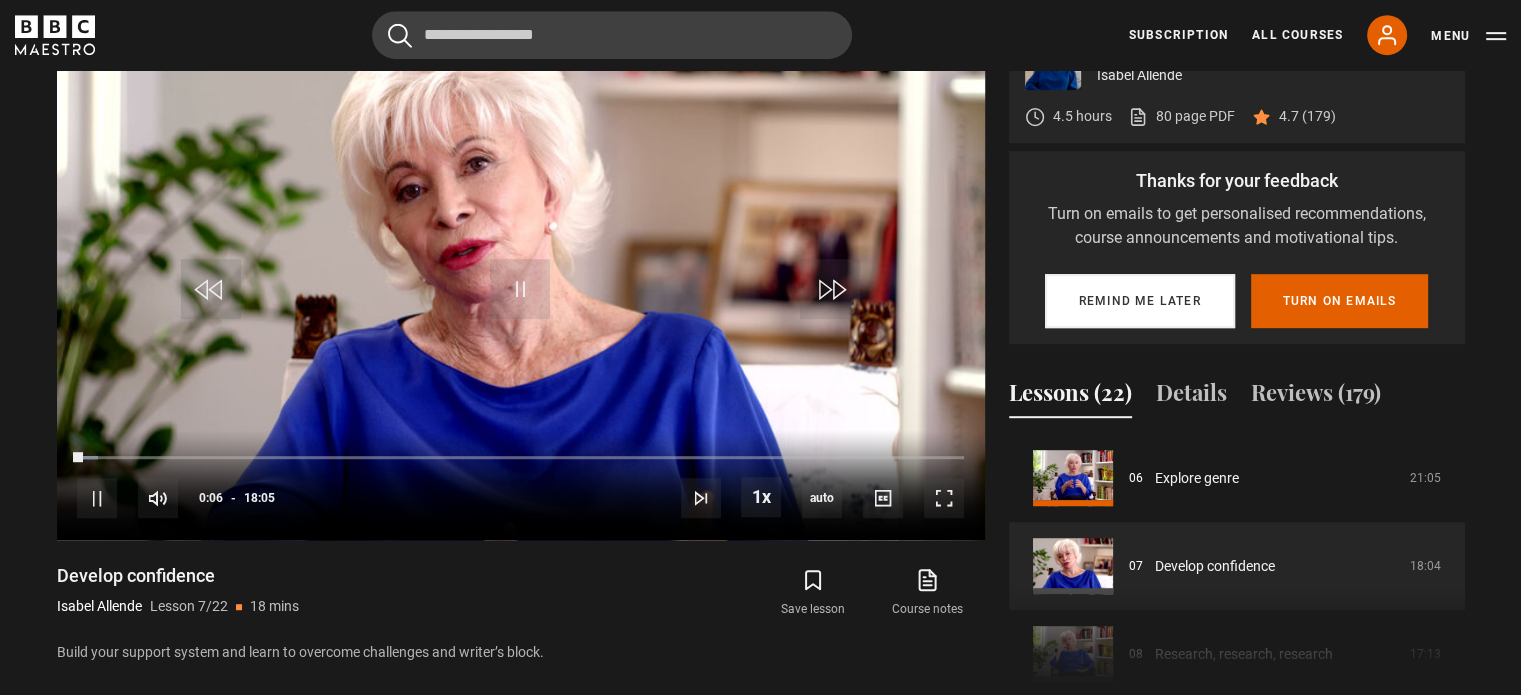 click on "Remind me later" at bounding box center [1140, 301] 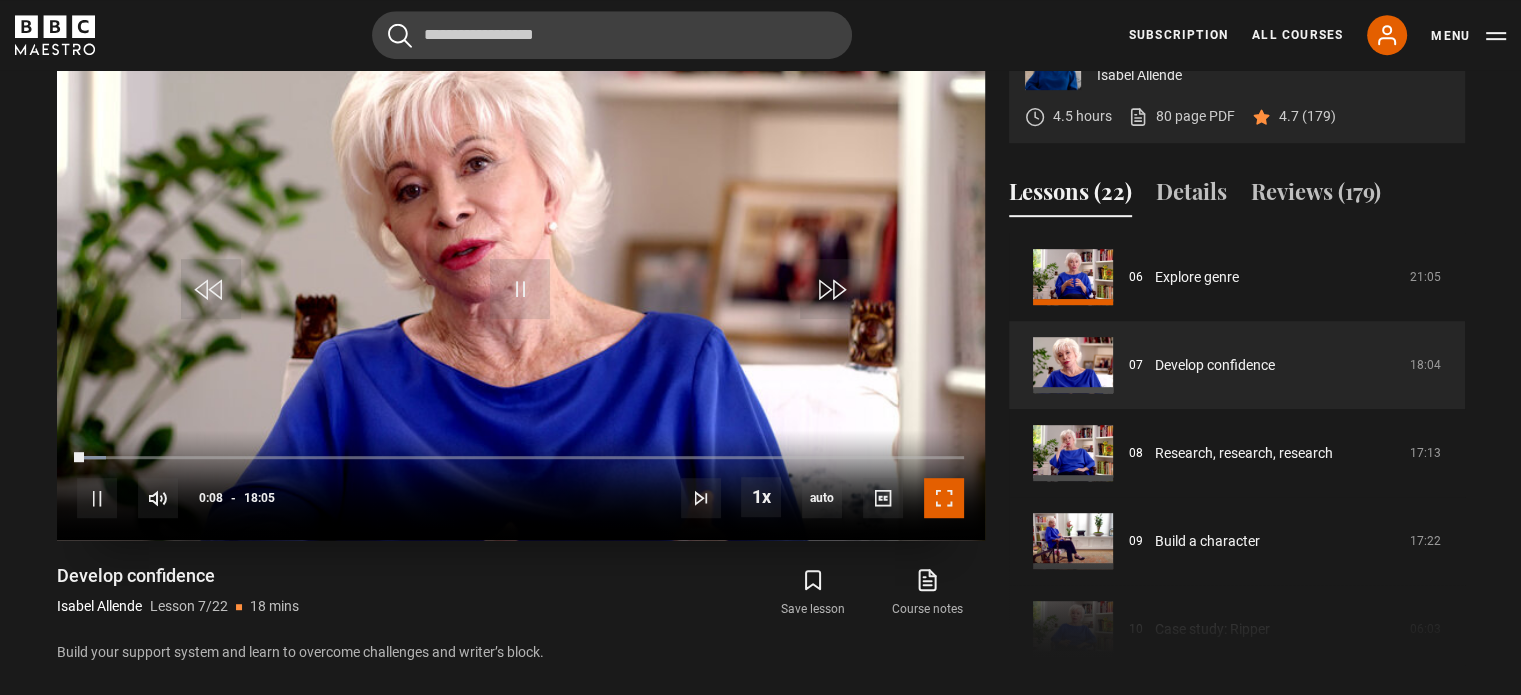 click at bounding box center [944, 498] 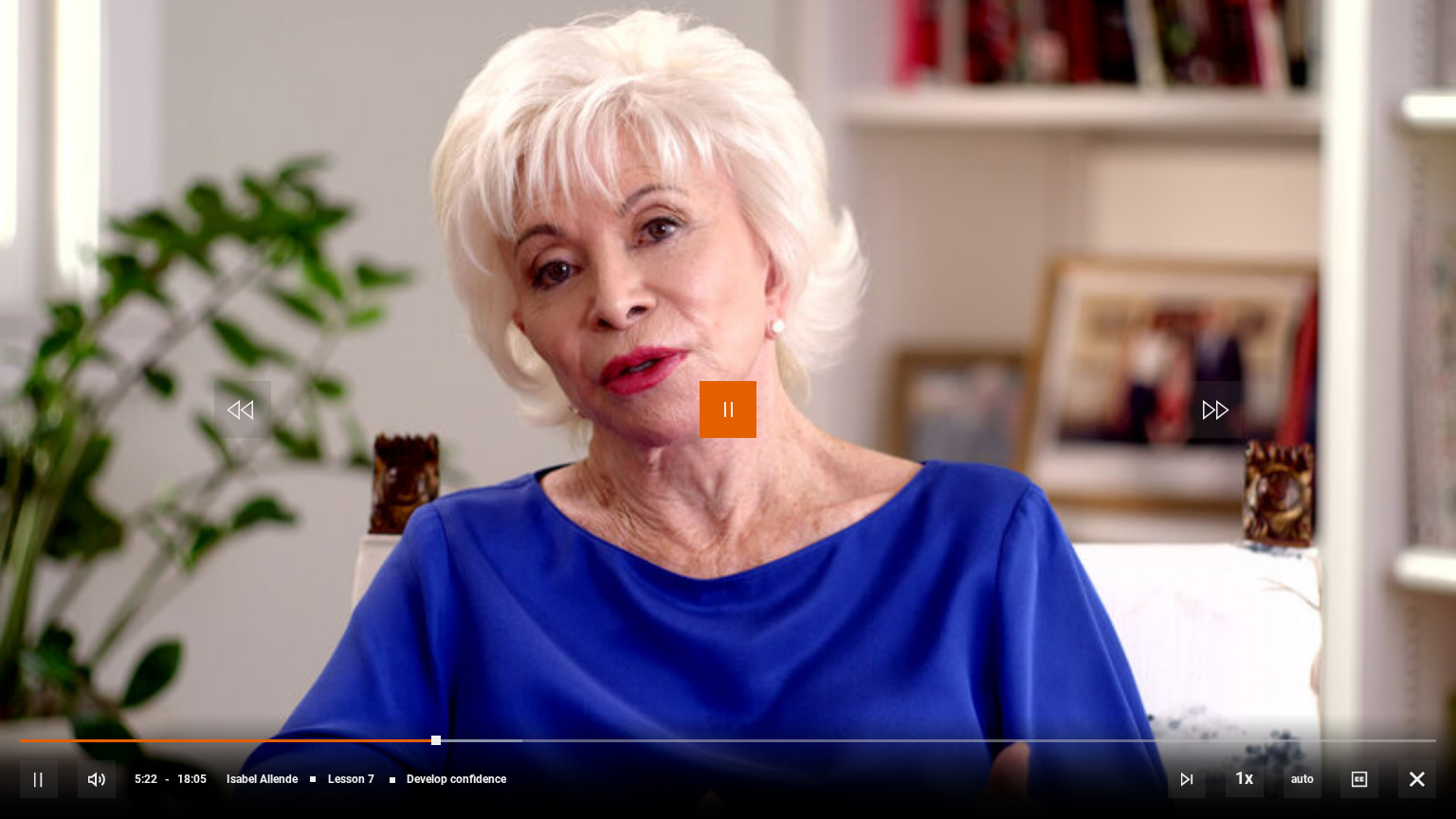click at bounding box center (728, 410) 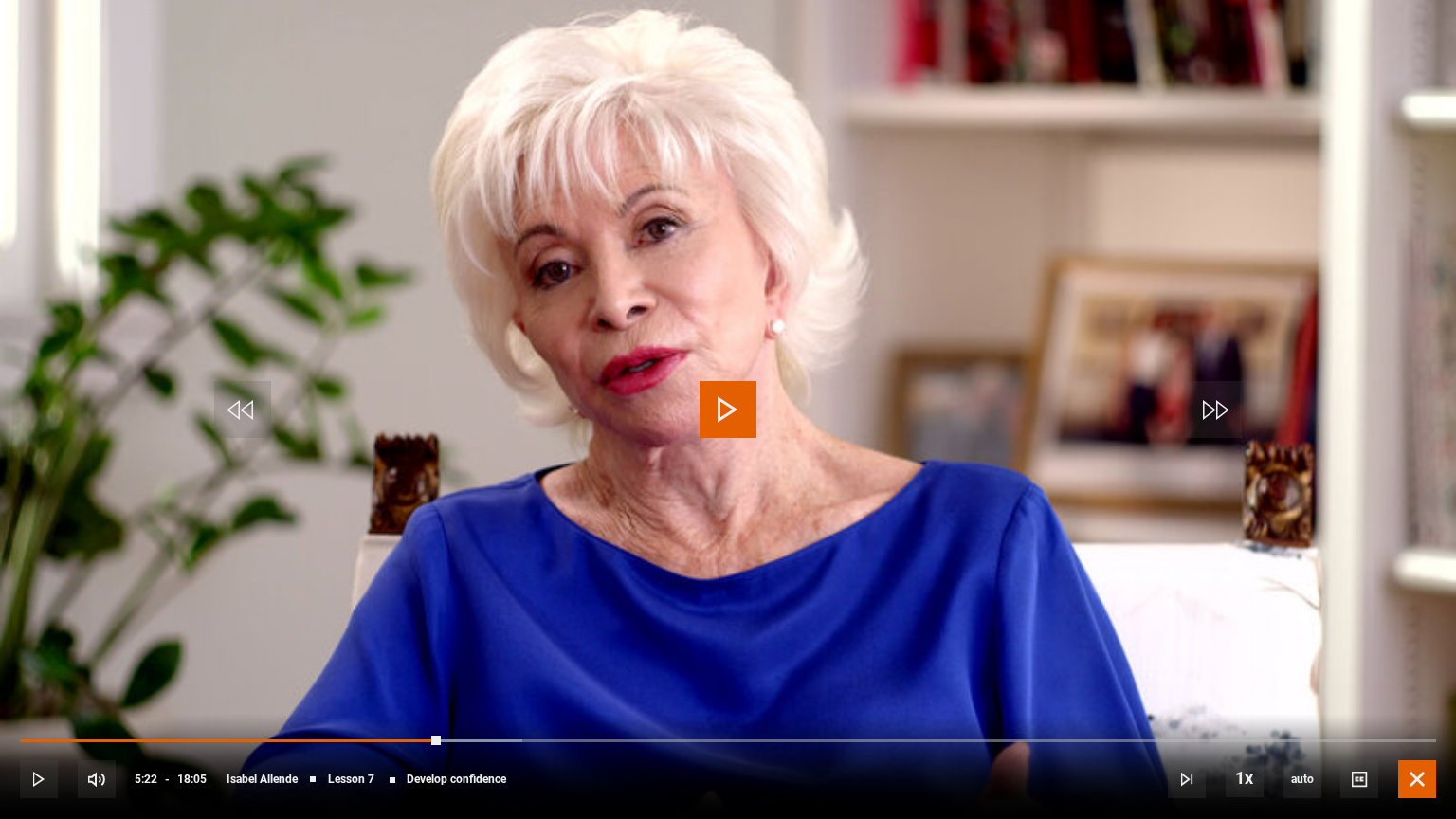 click at bounding box center (1417, 779) 